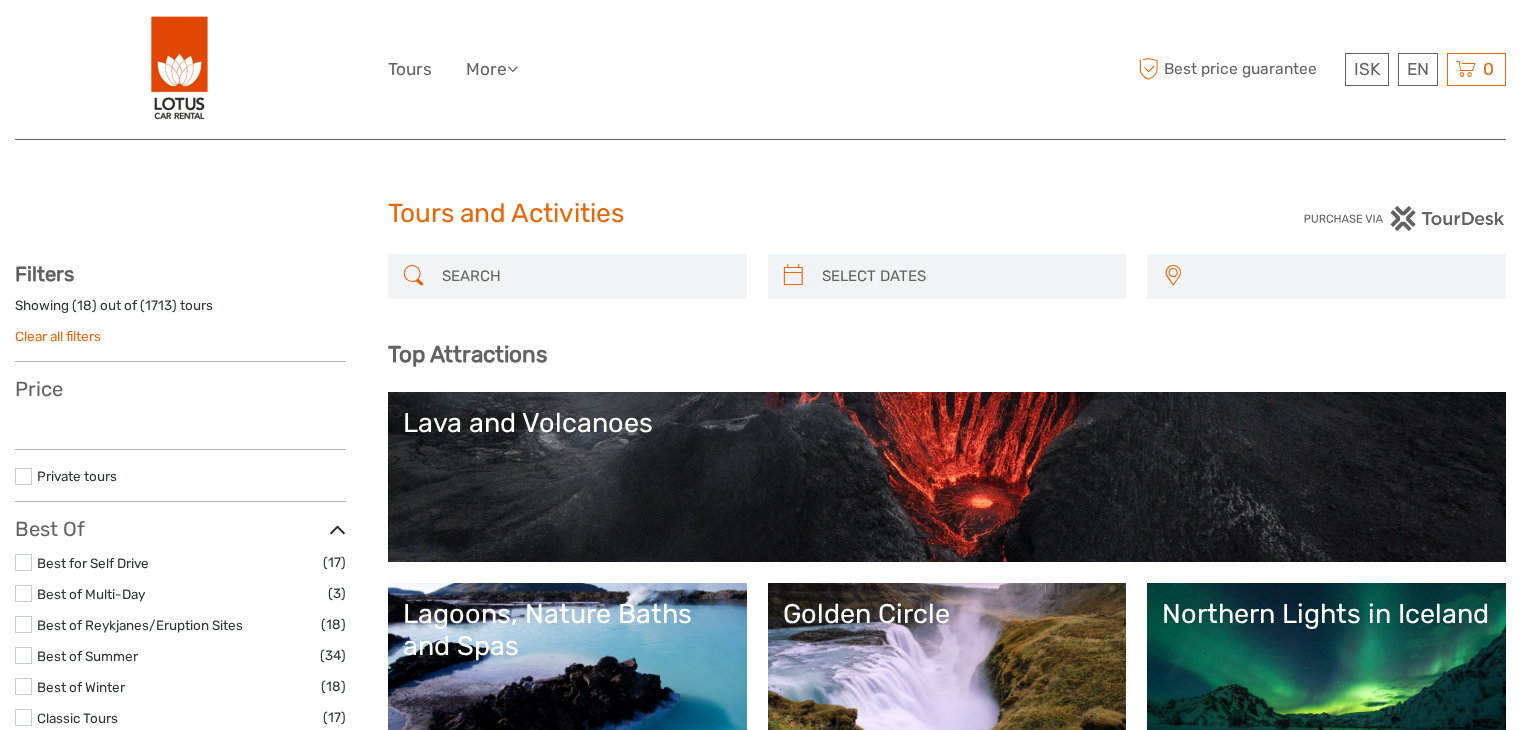 select 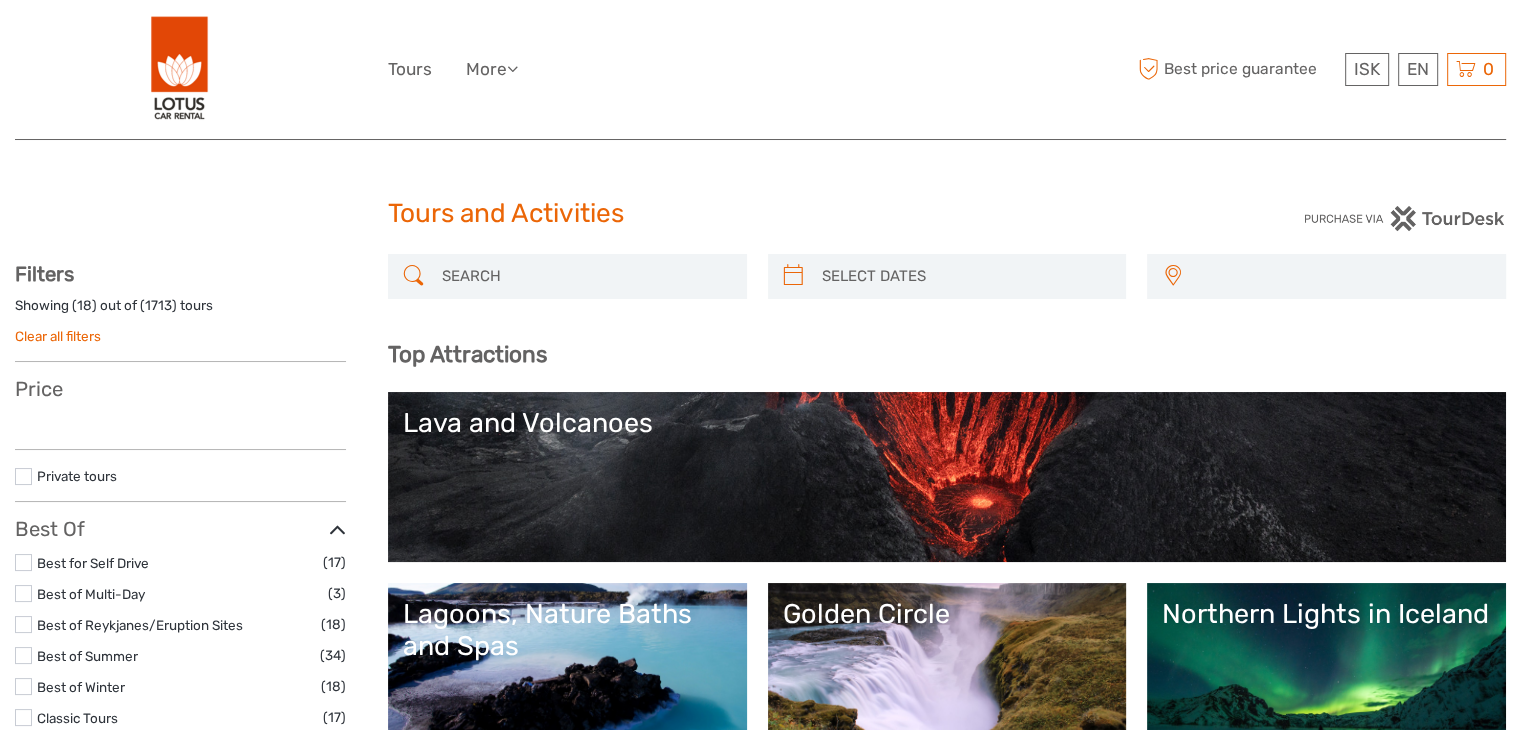 scroll, scrollTop: 0, scrollLeft: 0, axis: both 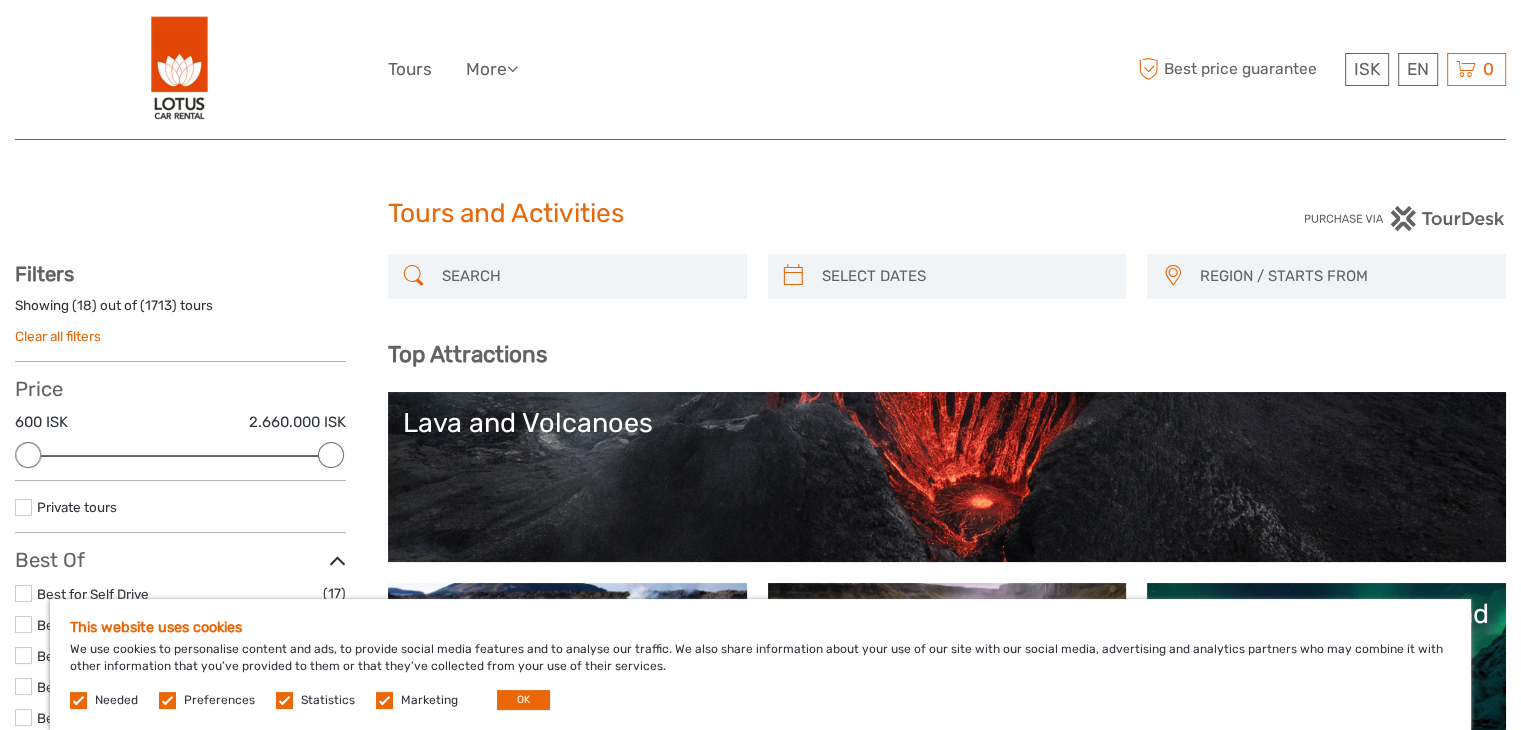 click at bounding box center [167, 700] 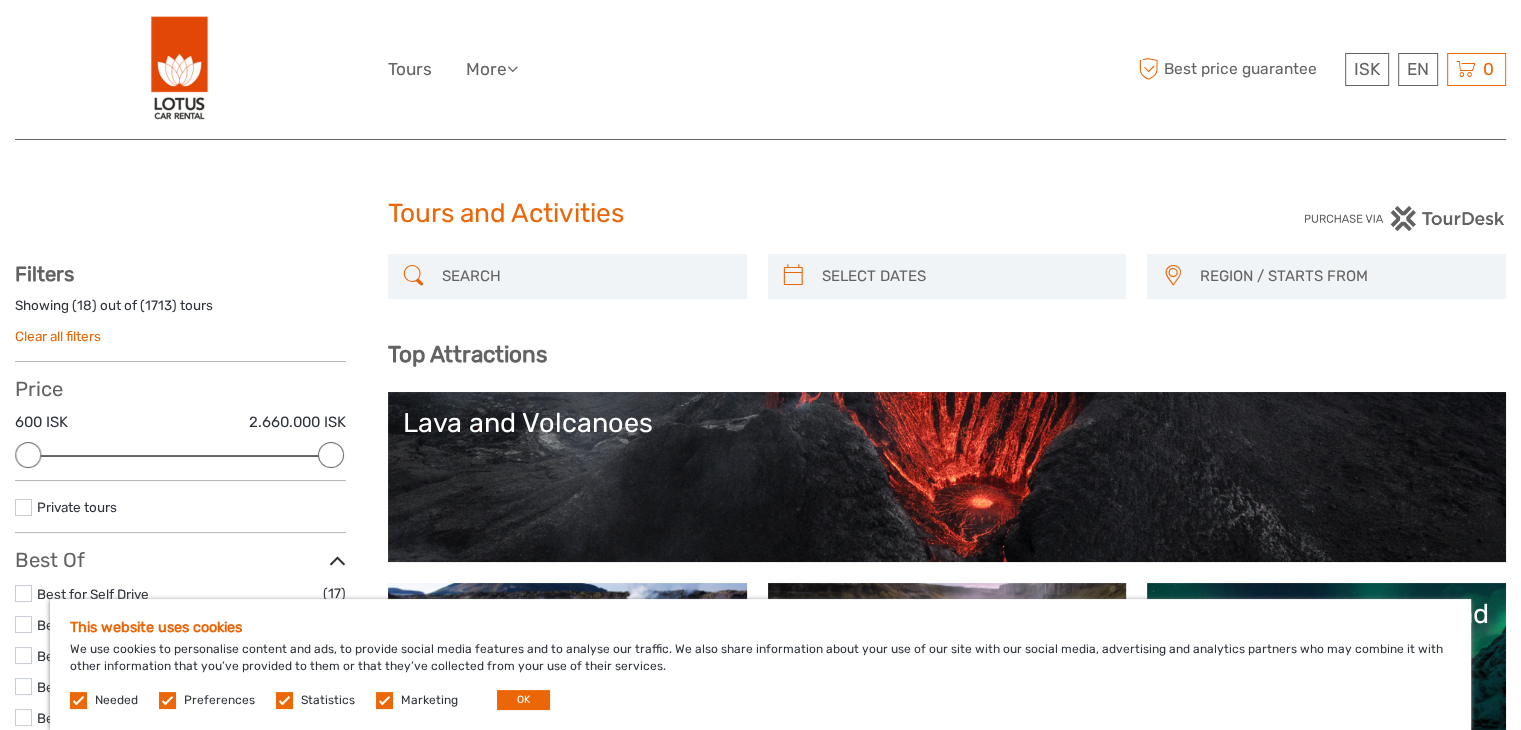 click at bounding box center [0, 0] 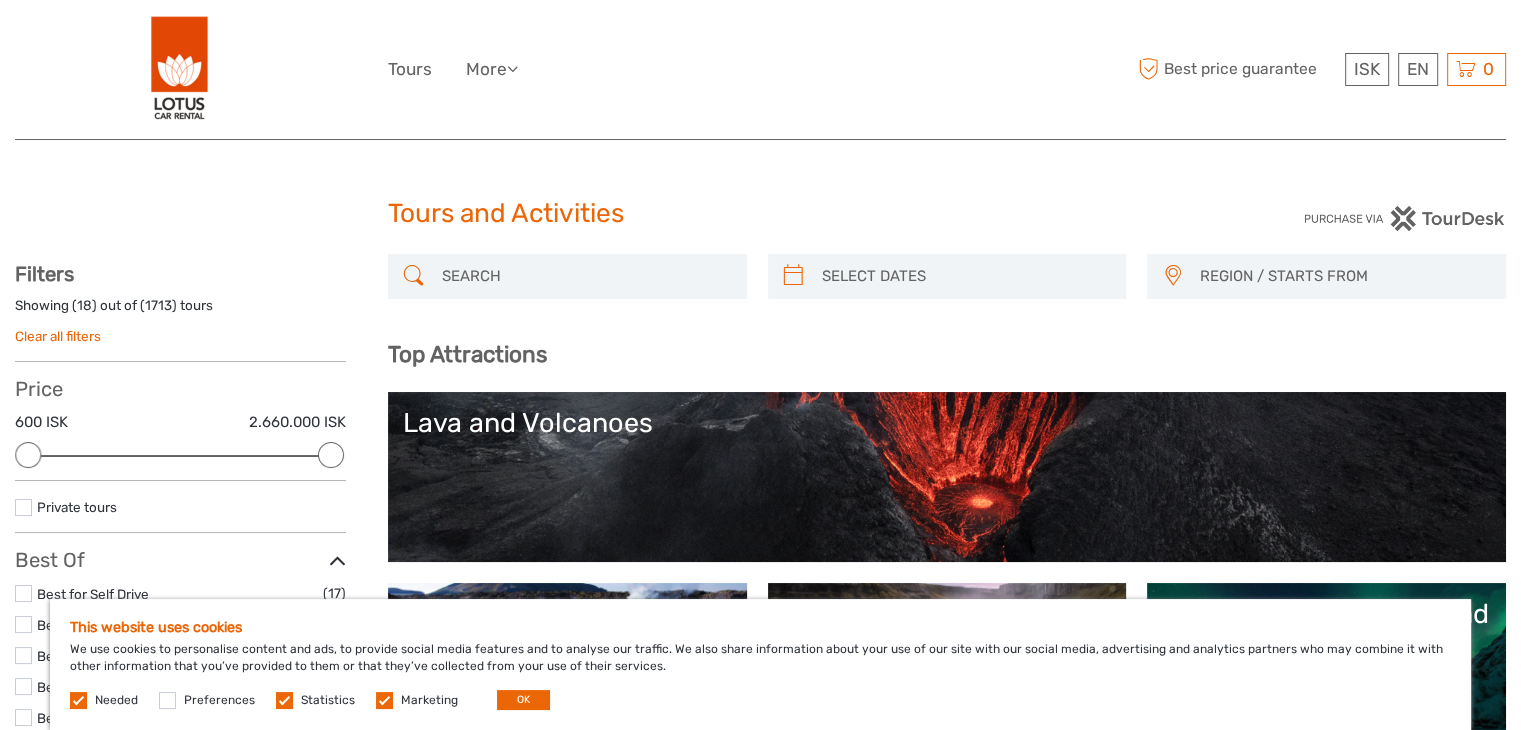 click at bounding box center [284, 700] 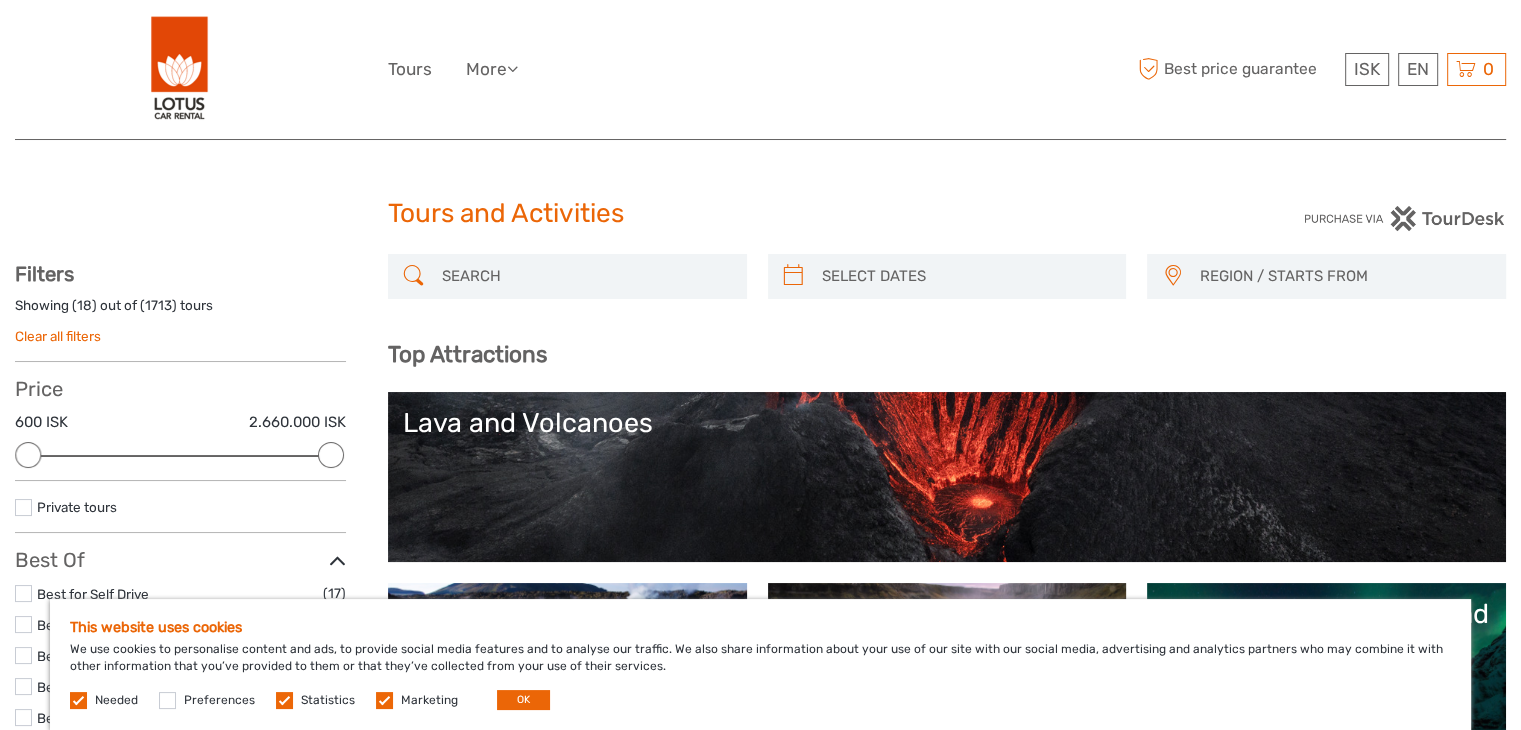 click at bounding box center (0, 0) 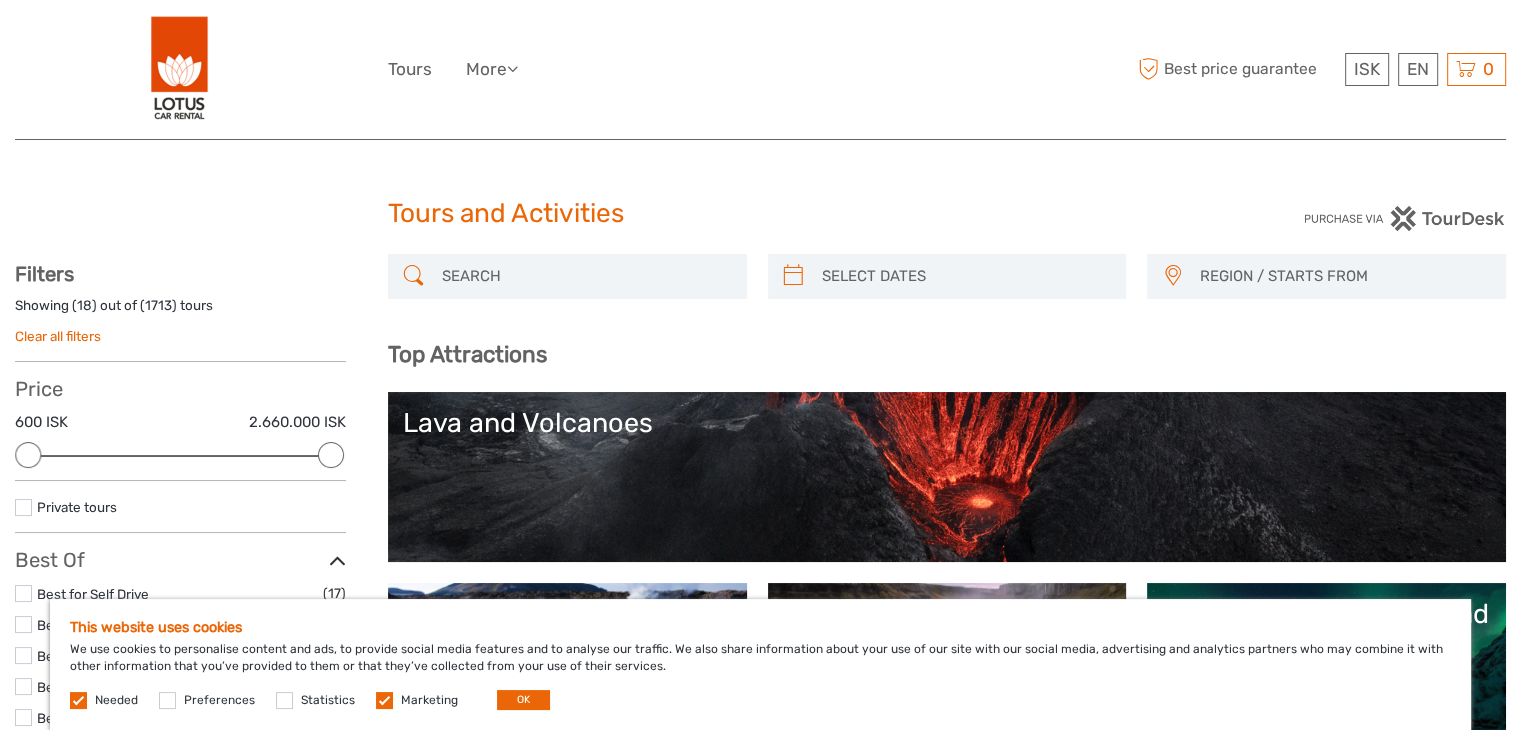 click at bounding box center (384, 700) 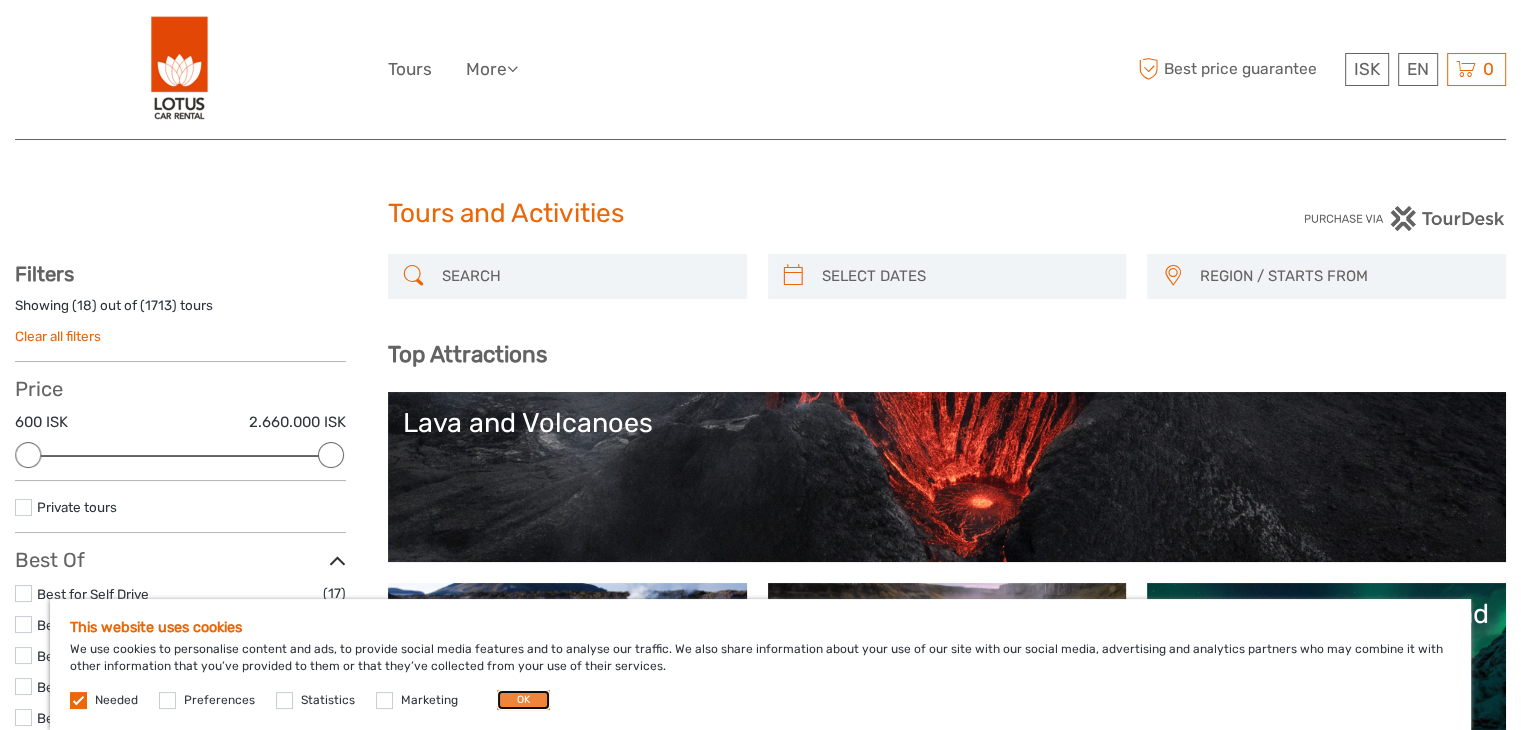click on "OK" at bounding box center [523, 700] 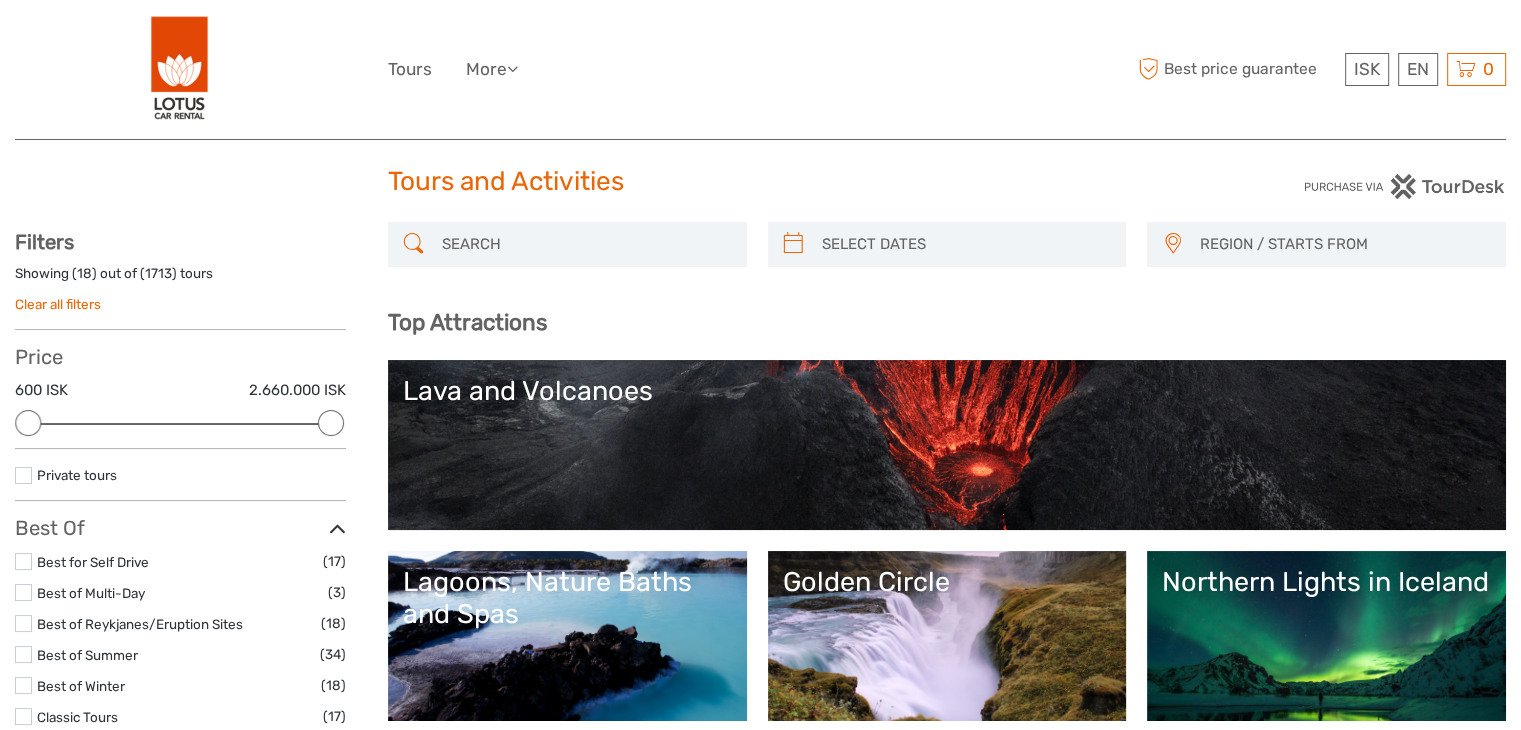 scroll, scrollTop: 0, scrollLeft: 0, axis: both 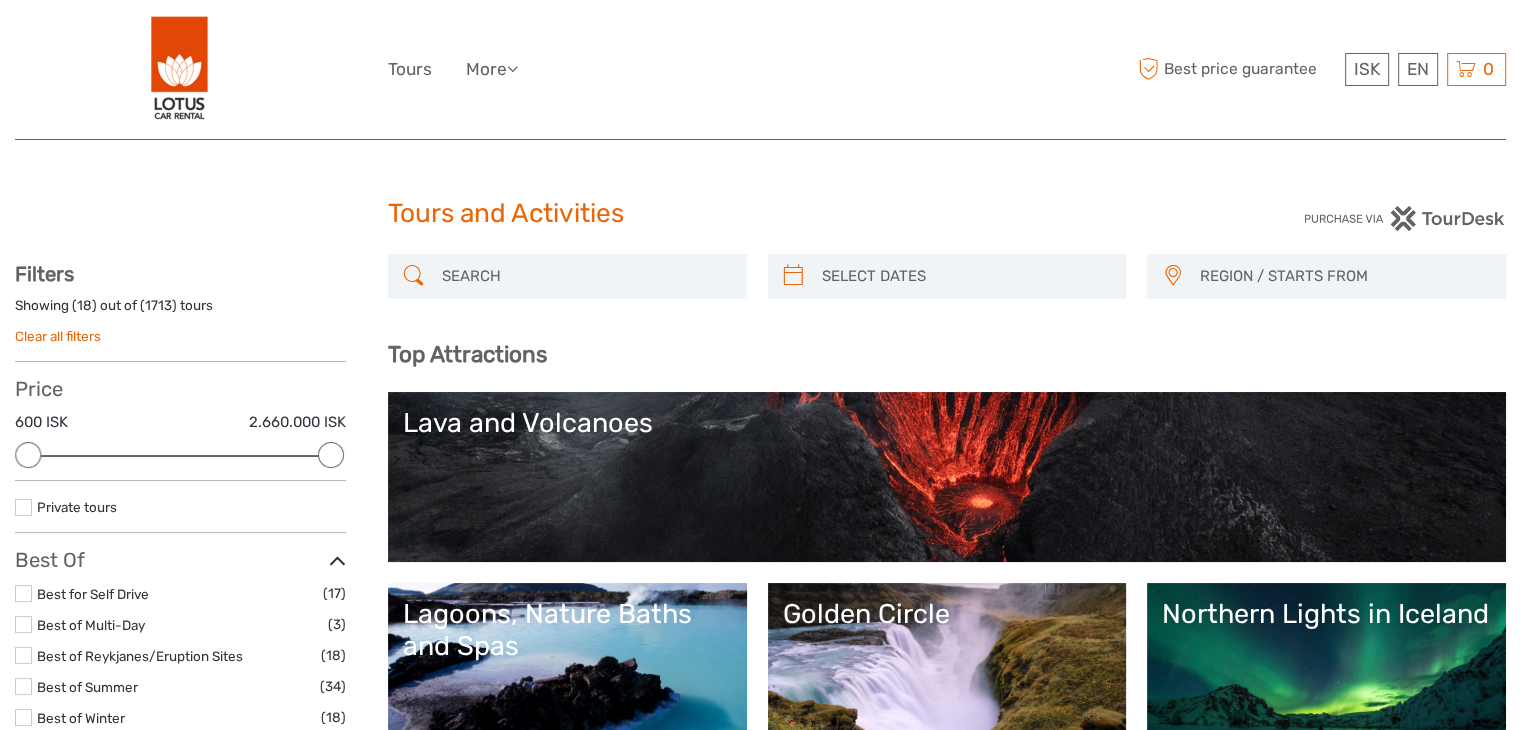 click at bounding box center (585, 276) 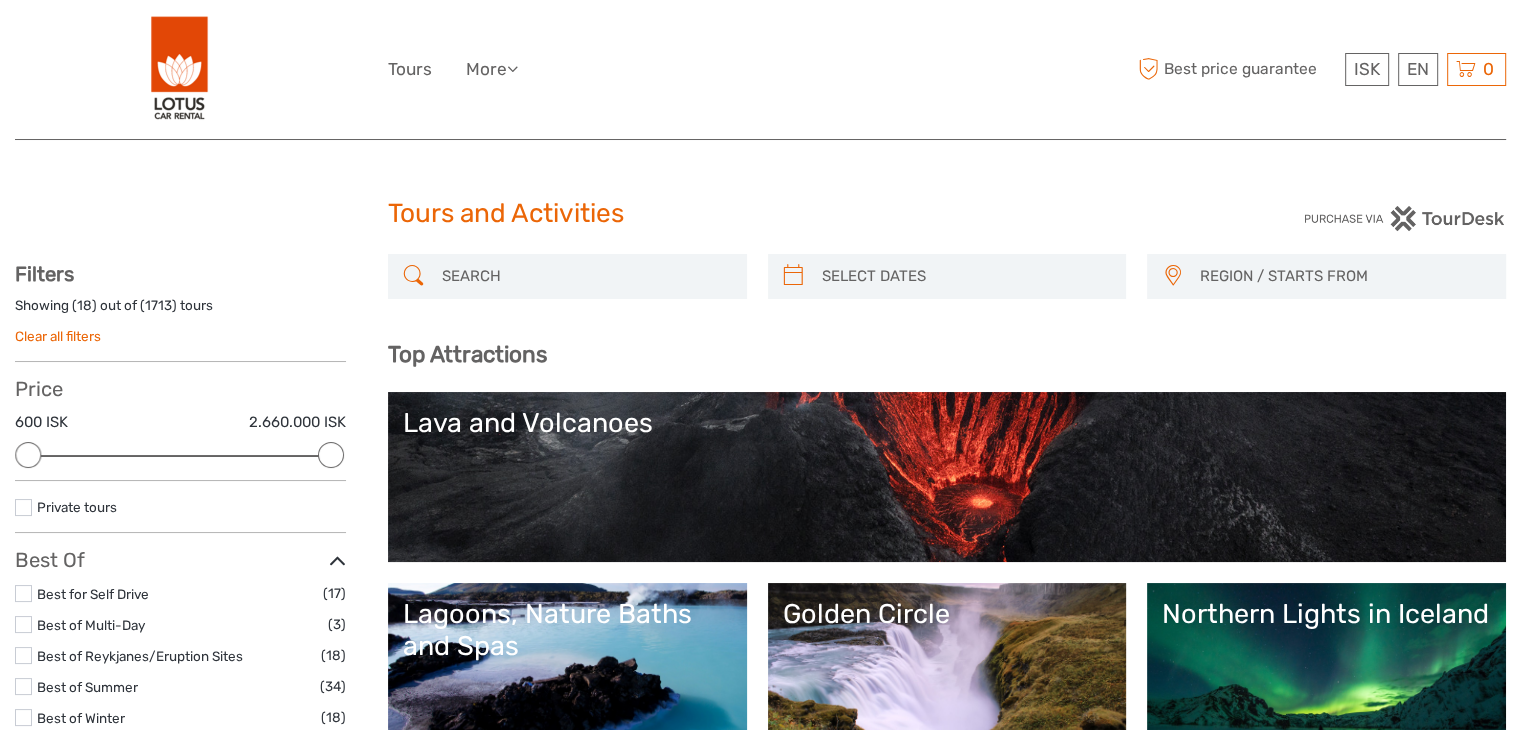 type on "[DATE]/[DATE]/2025" 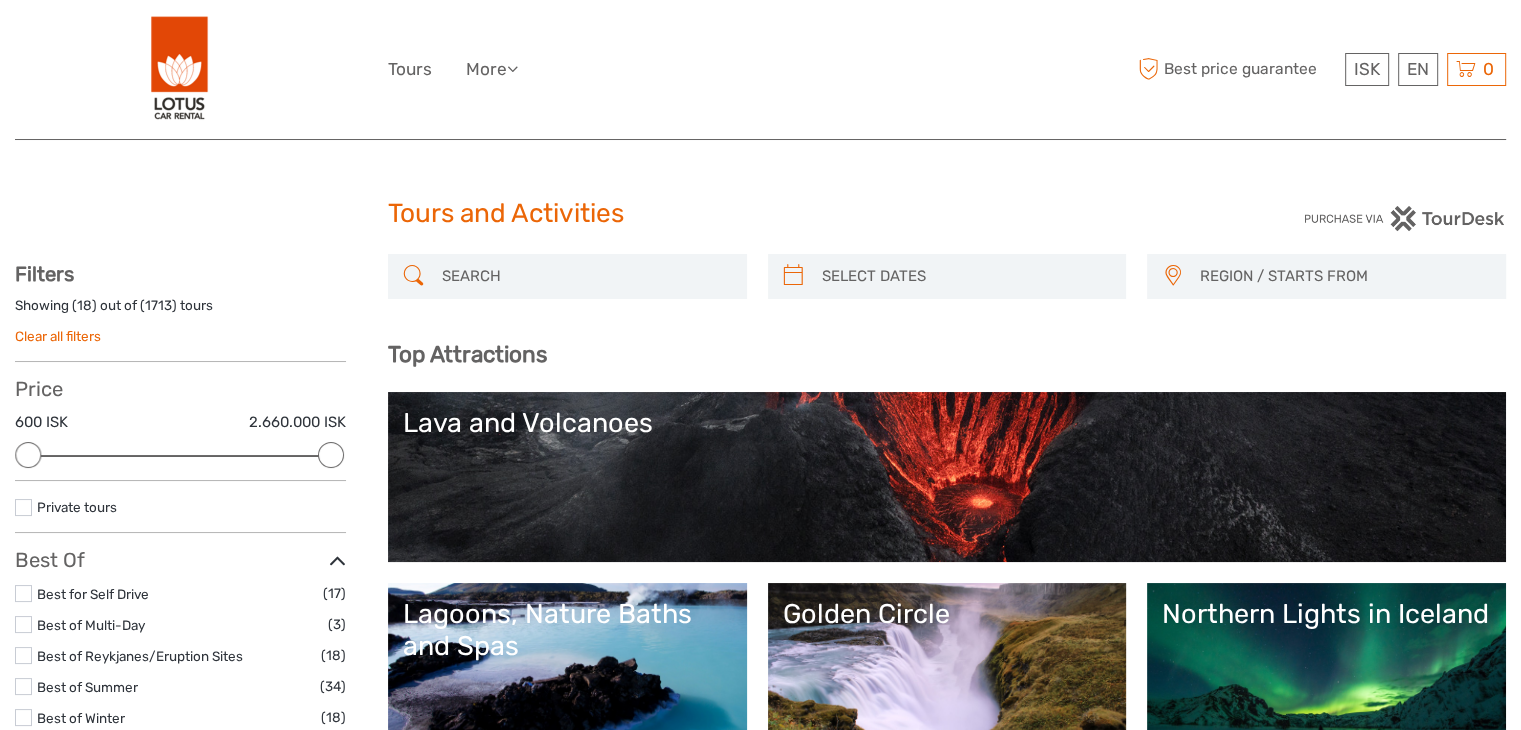 click at bounding box center [965, 276] 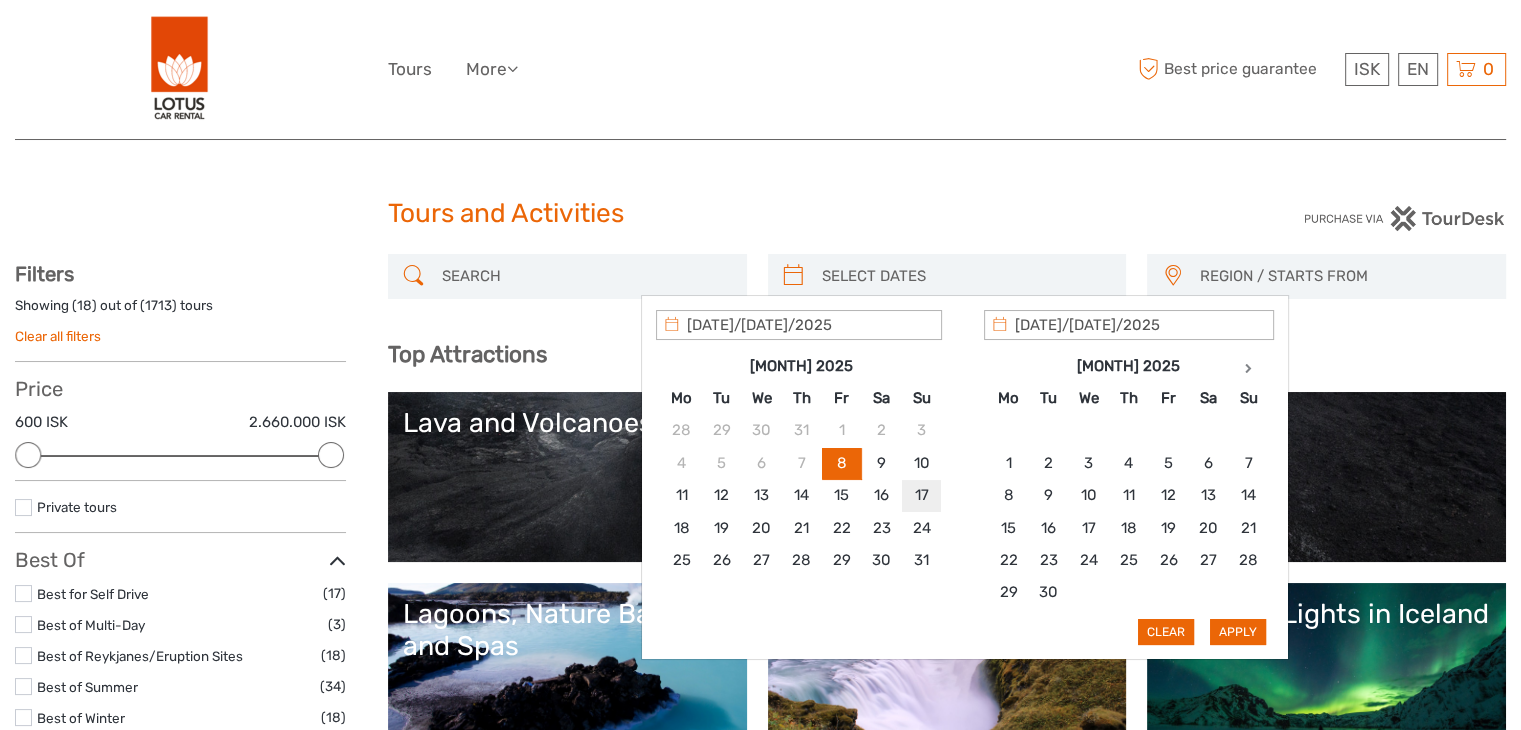 type on "[DATE]/[DATE]/2025" 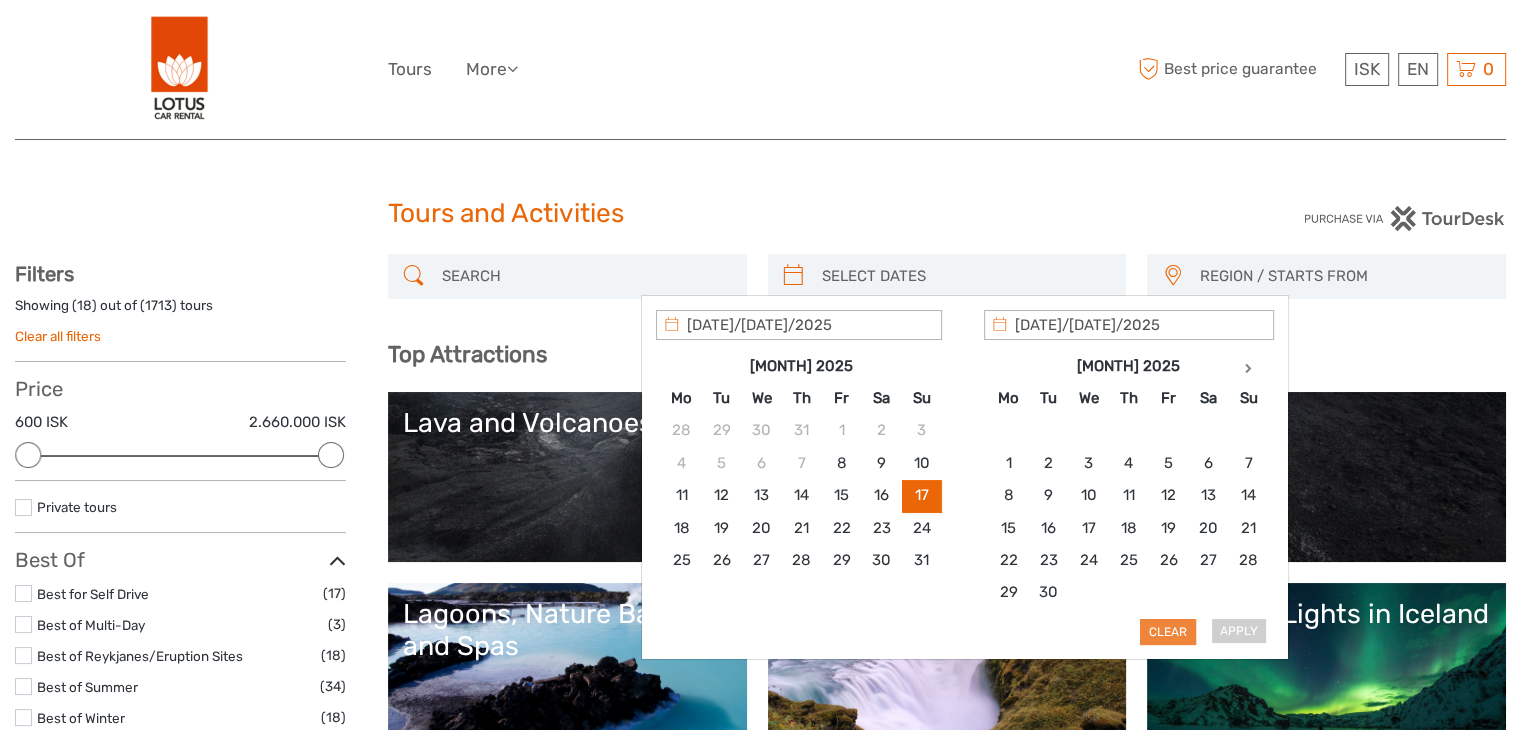 type on "[DATE]/[DATE]/2025" 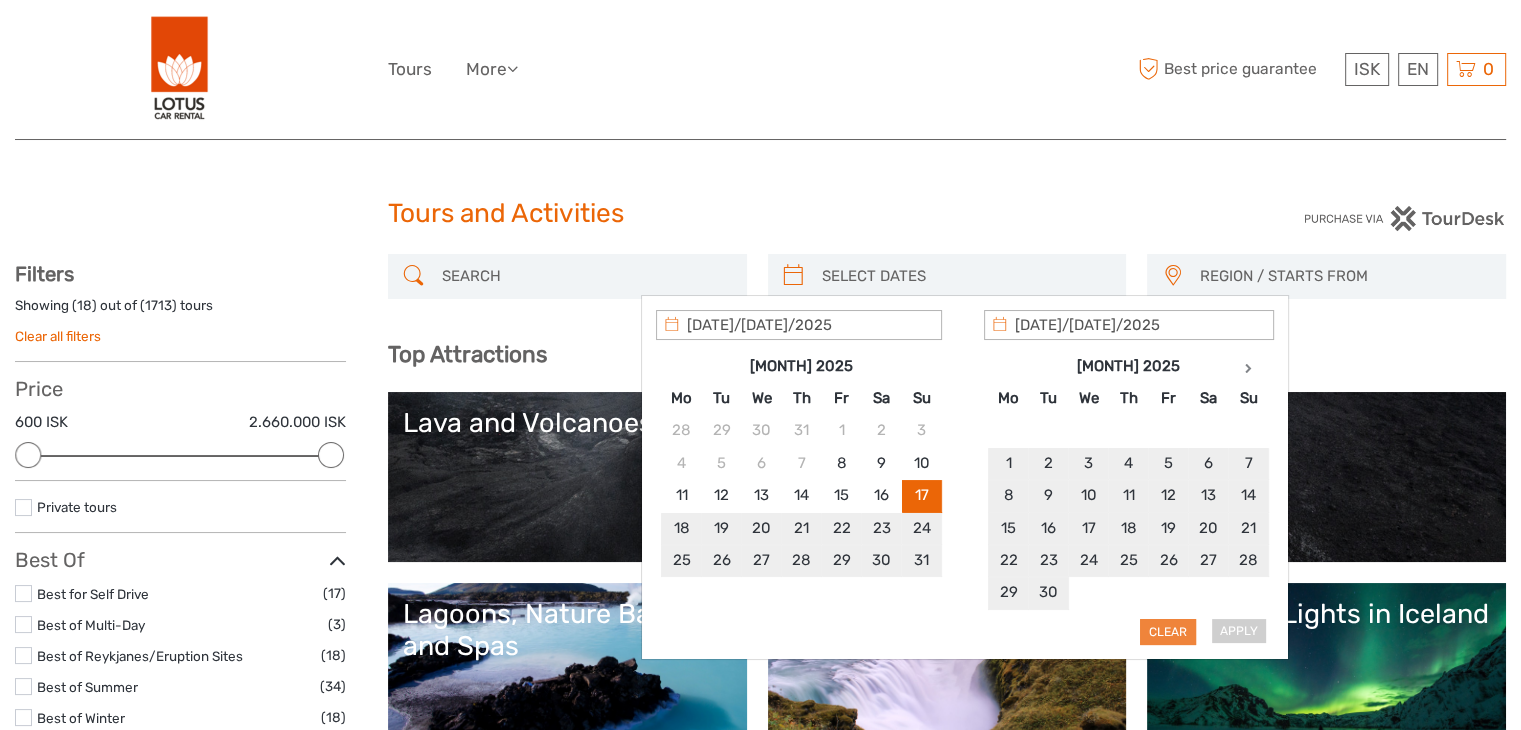 click on "Clear" at bounding box center (1168, 632) 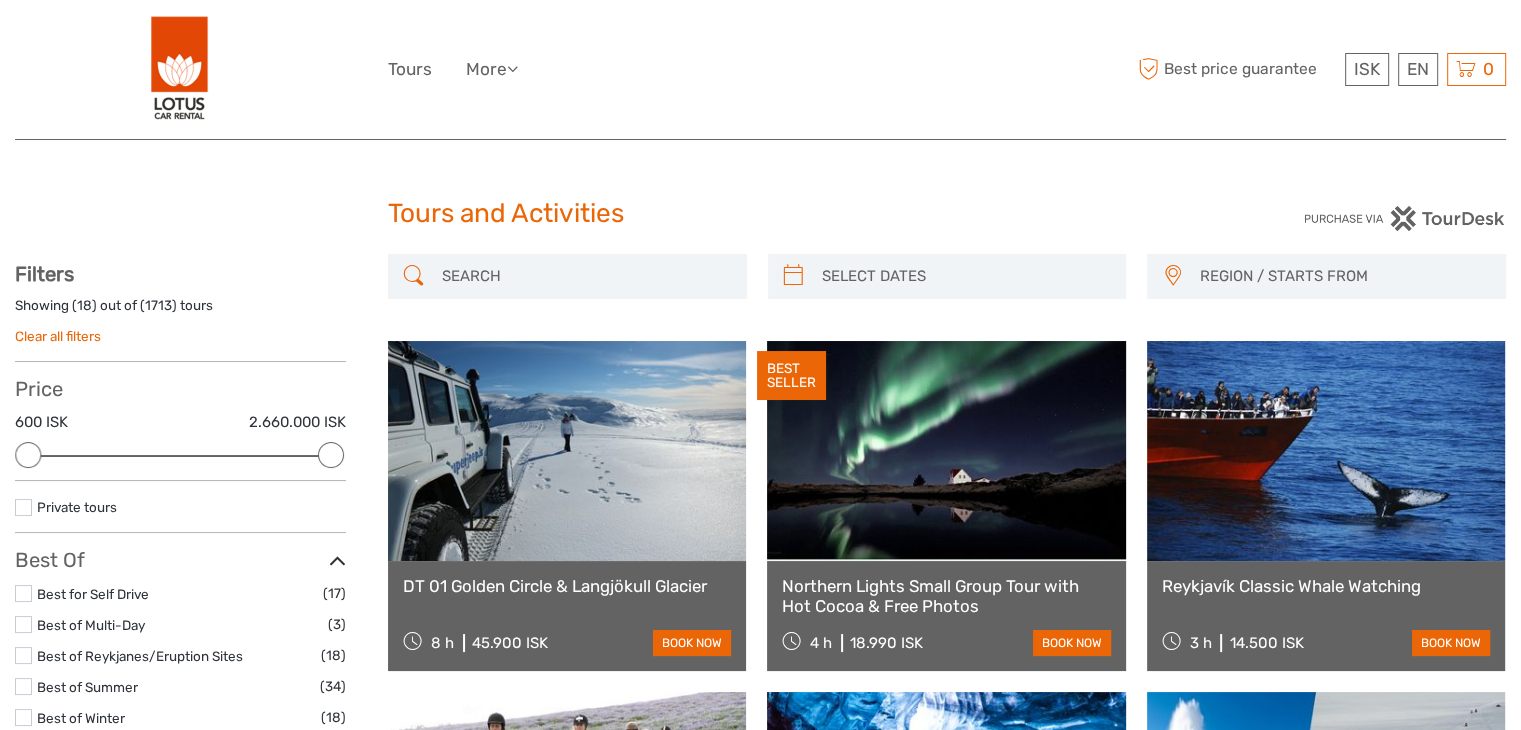 scroll, scrollTop: 0, scrollLeft: 0, axis: both 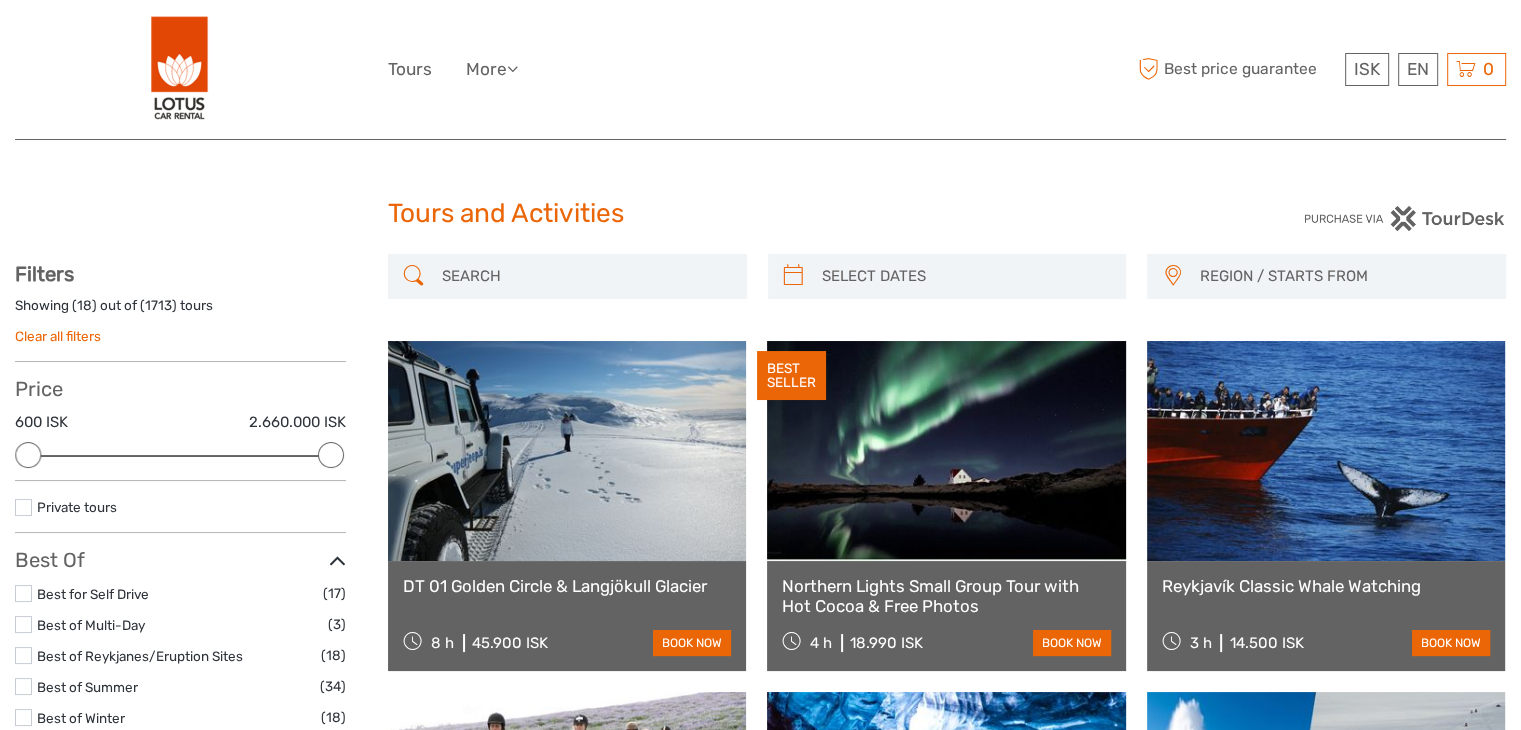 type on "[DATE]/[DATE]/2025" 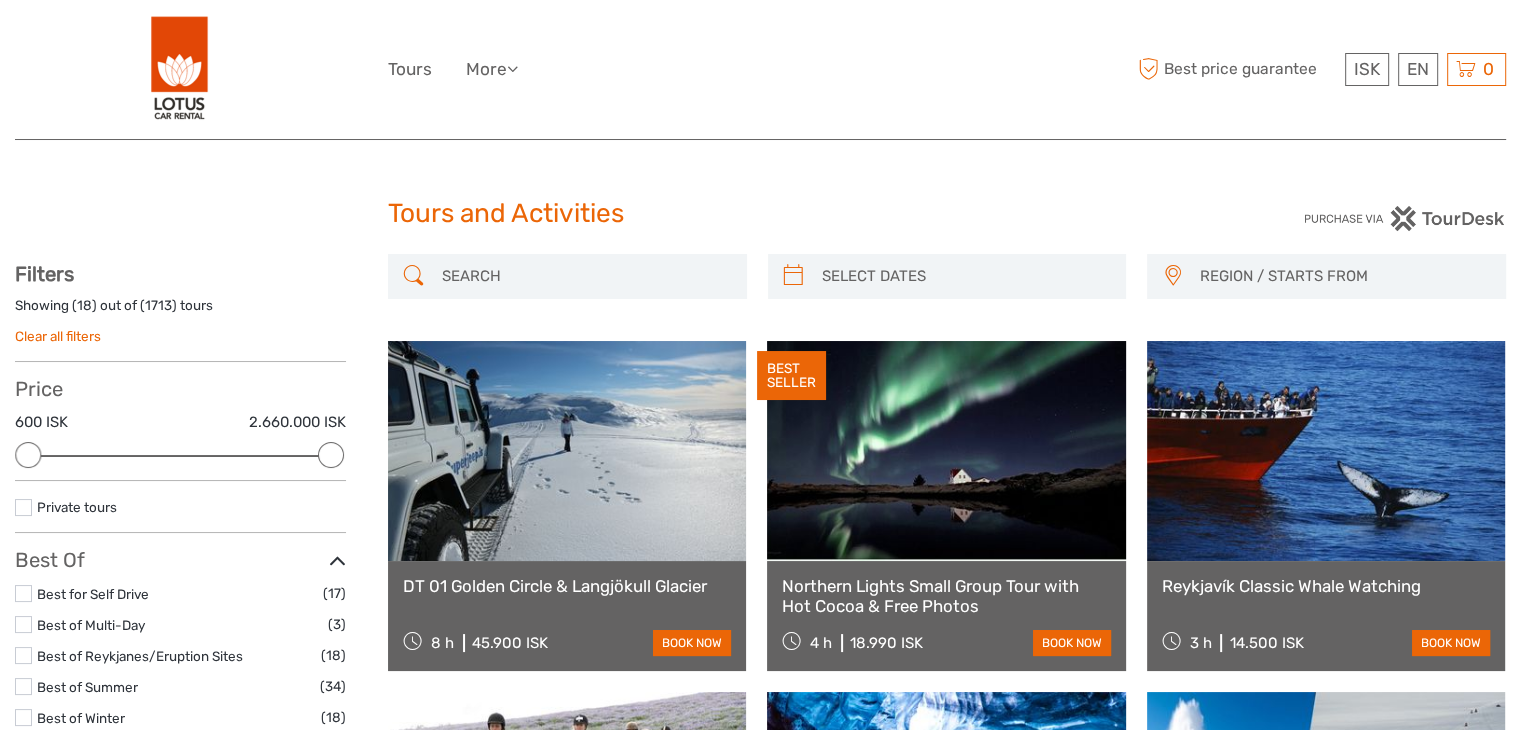 type on "[DATE]/[DATE]/2025" 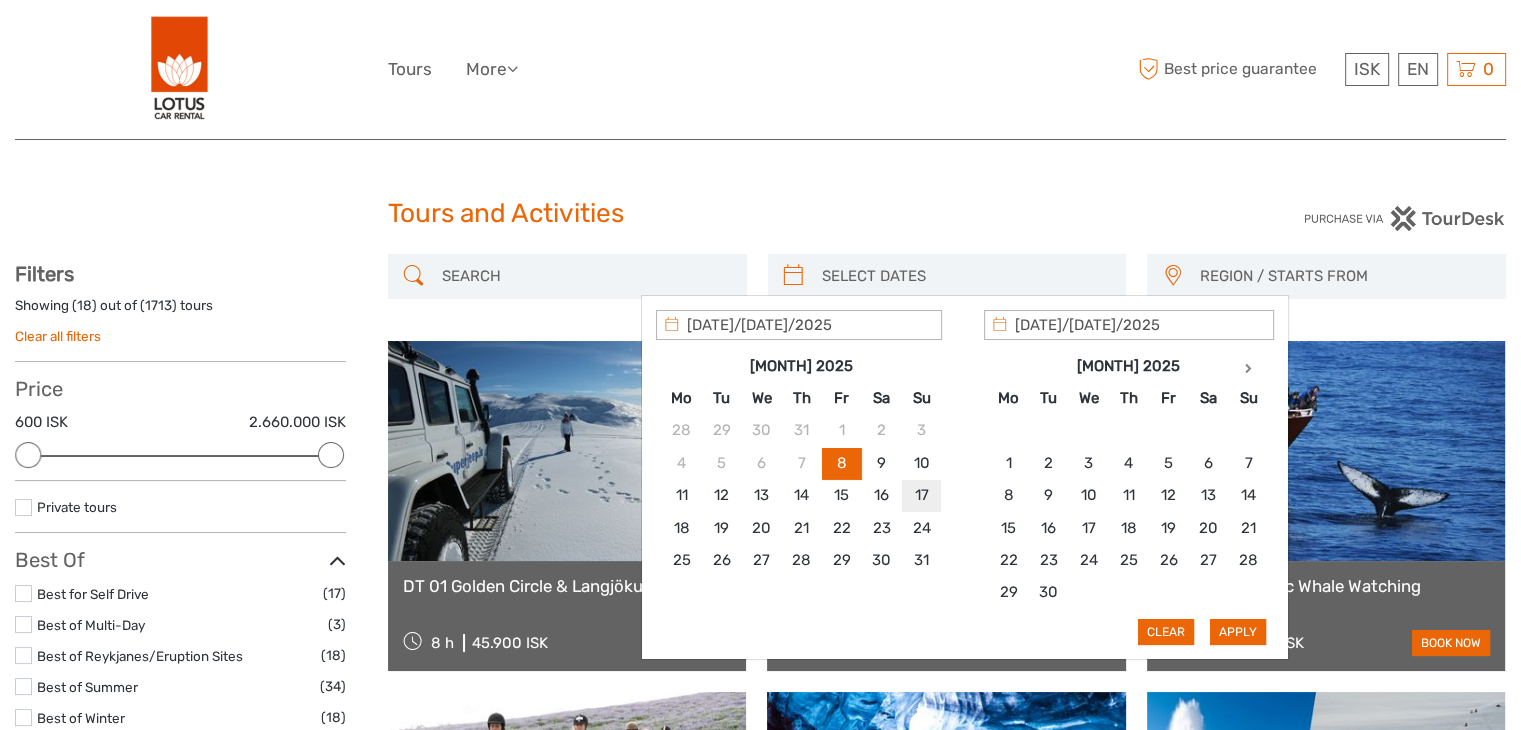 type on "[DATE]/[DATE]/2025" 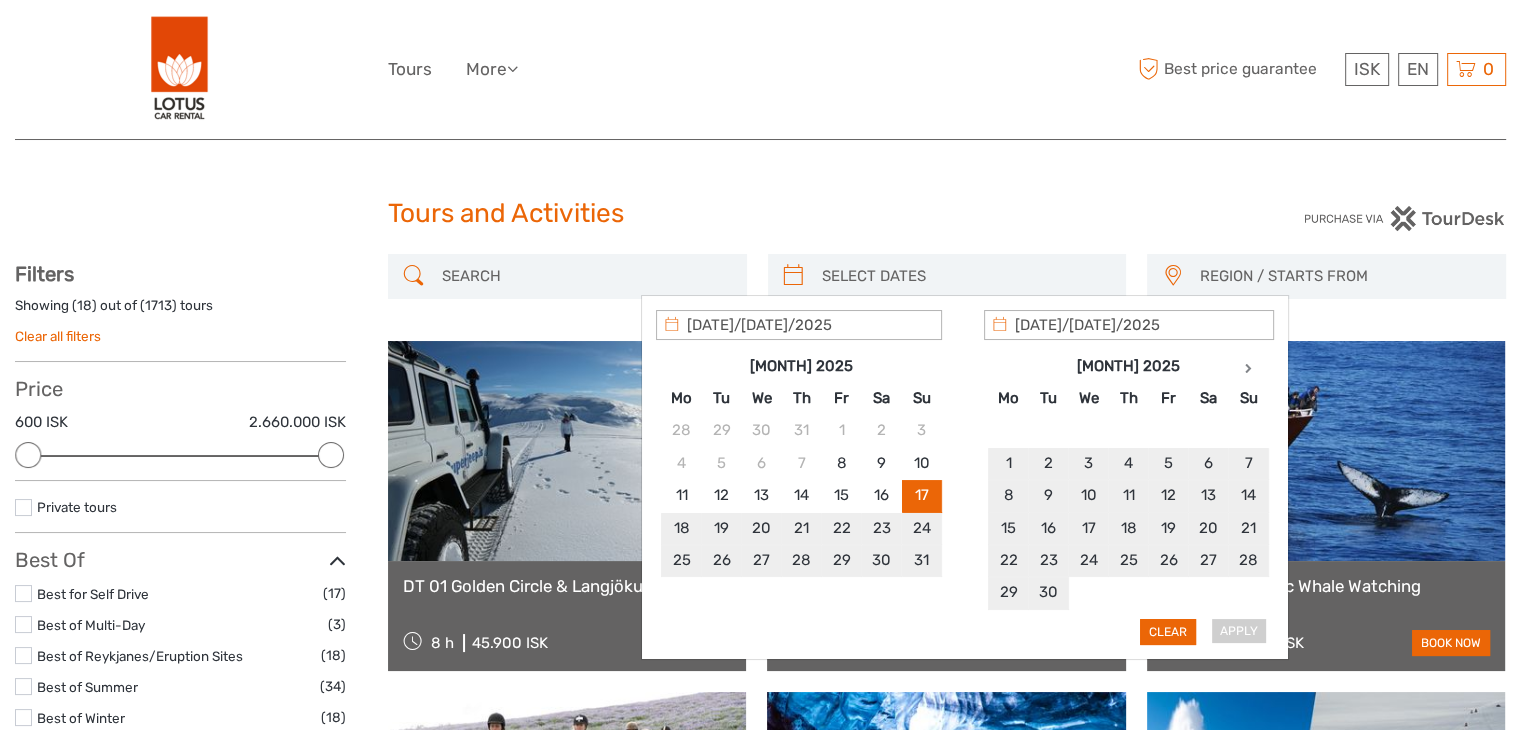 click on "Apply   Clear" at bounding box center [965, 478] 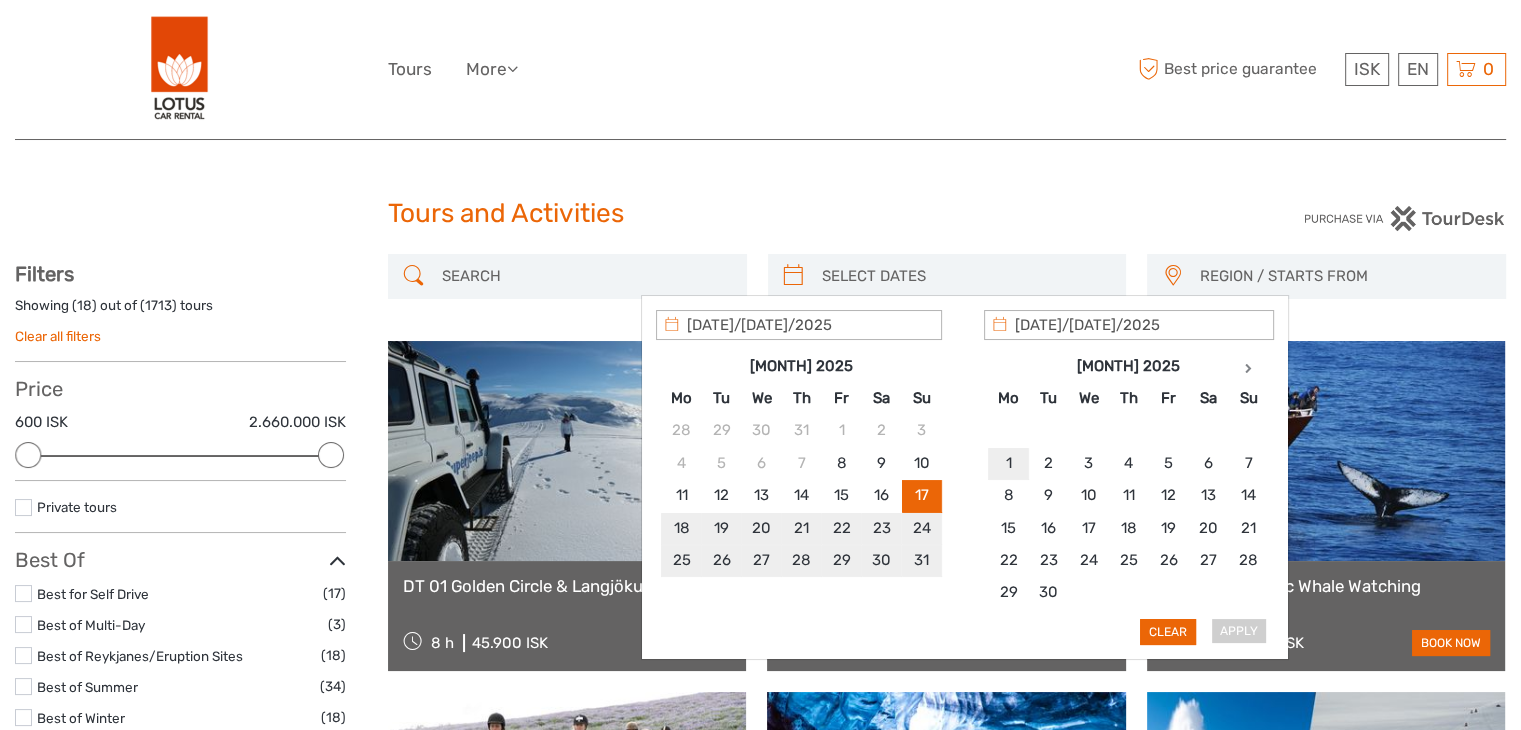 type on "[DATE]/[DATE]/2025" 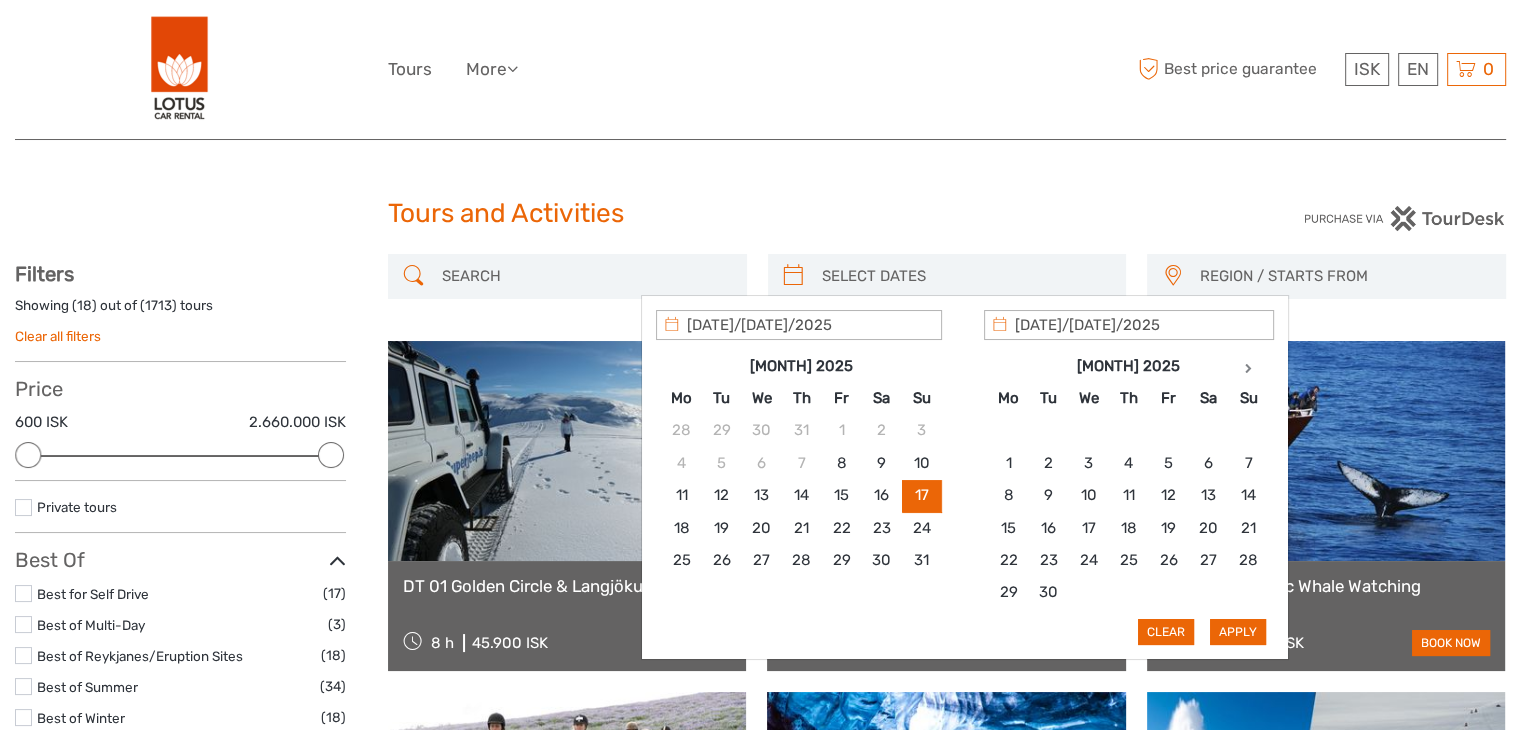 type on "[DATE]/[DATE]/2025" 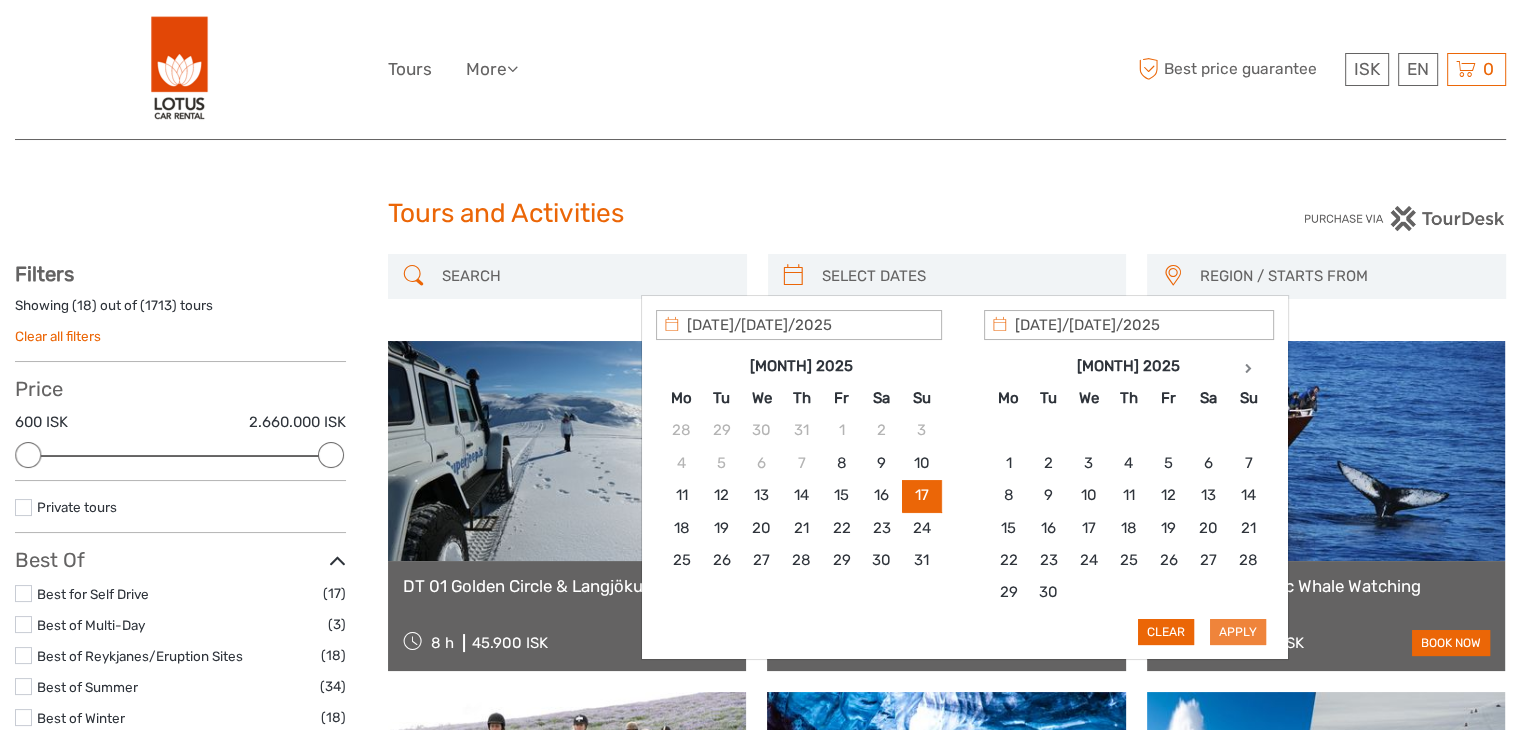 click on "Apply" at bounding box center [1238, 632] 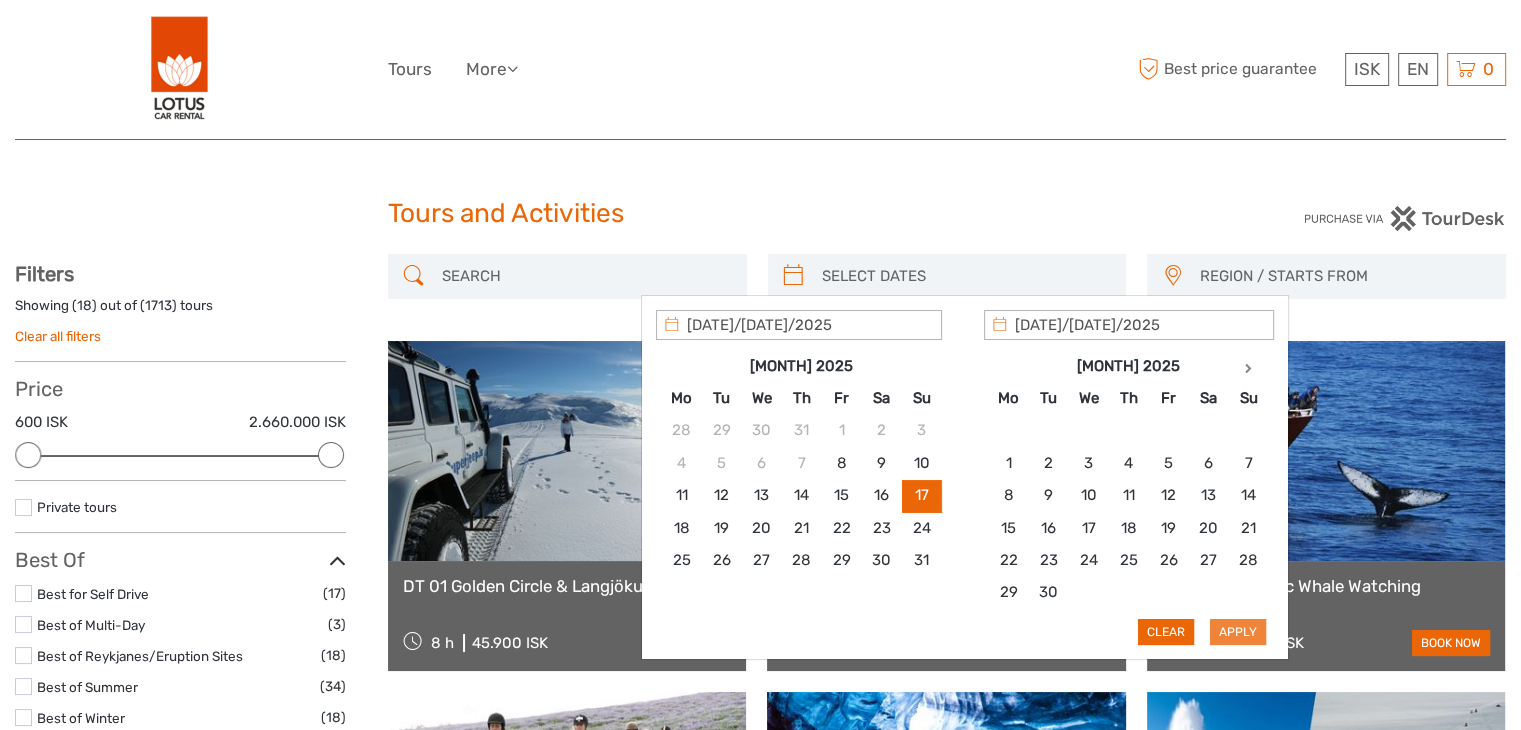 type on "[DATE]/[DATE]/2025 - [DATE]/[DATE]/2025" 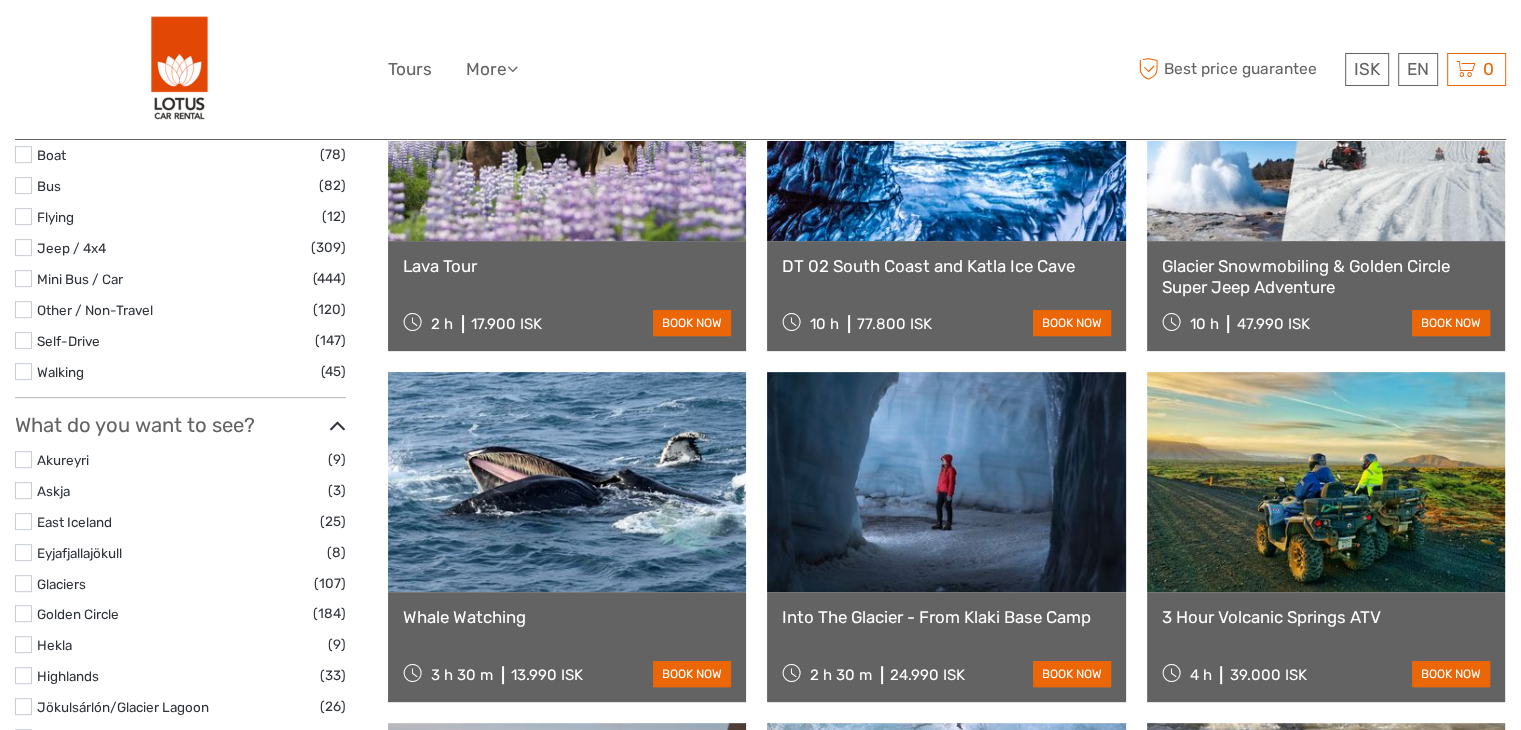 scroll, scrollTop: 813, scrollLeft: 0, axis: vertical 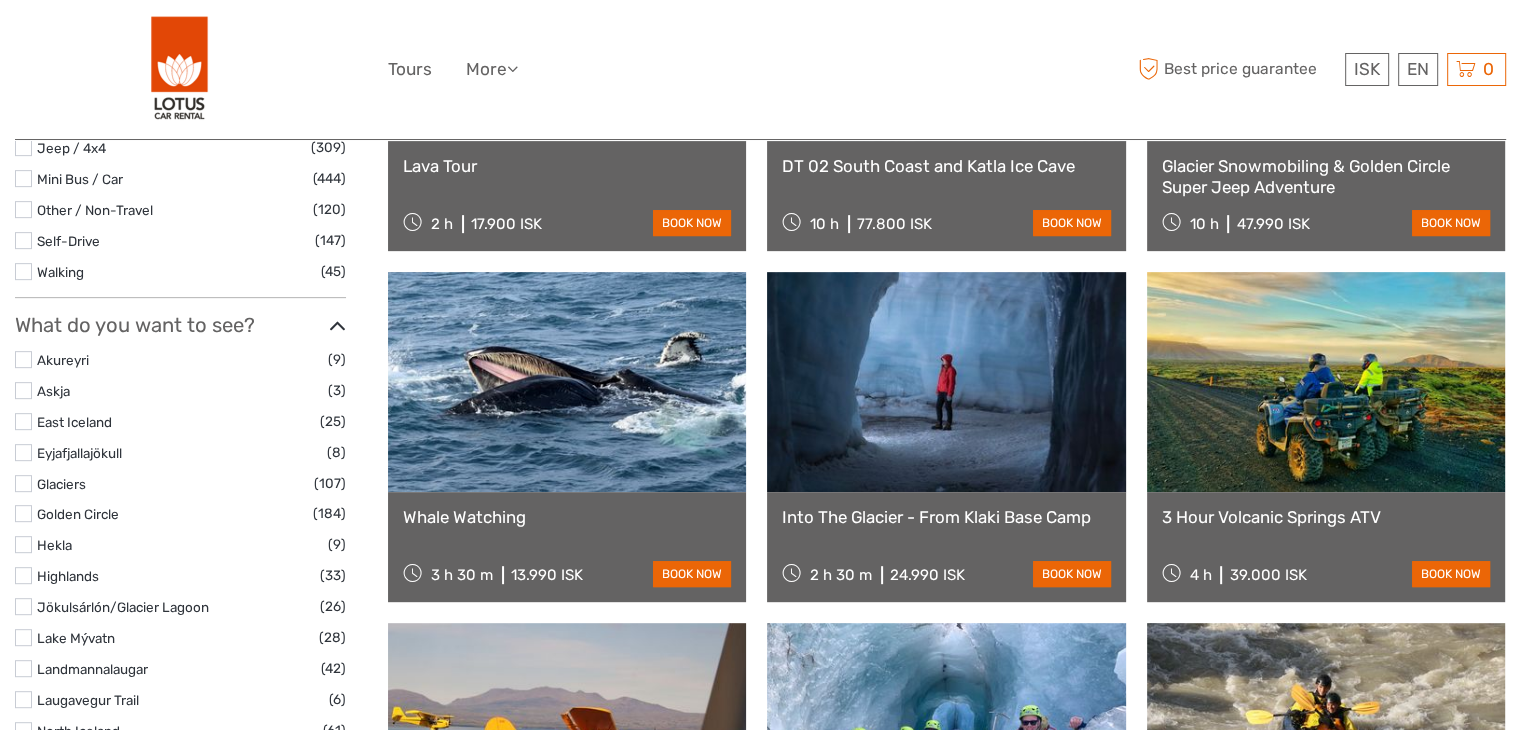 click at bounding box center [23, 483] 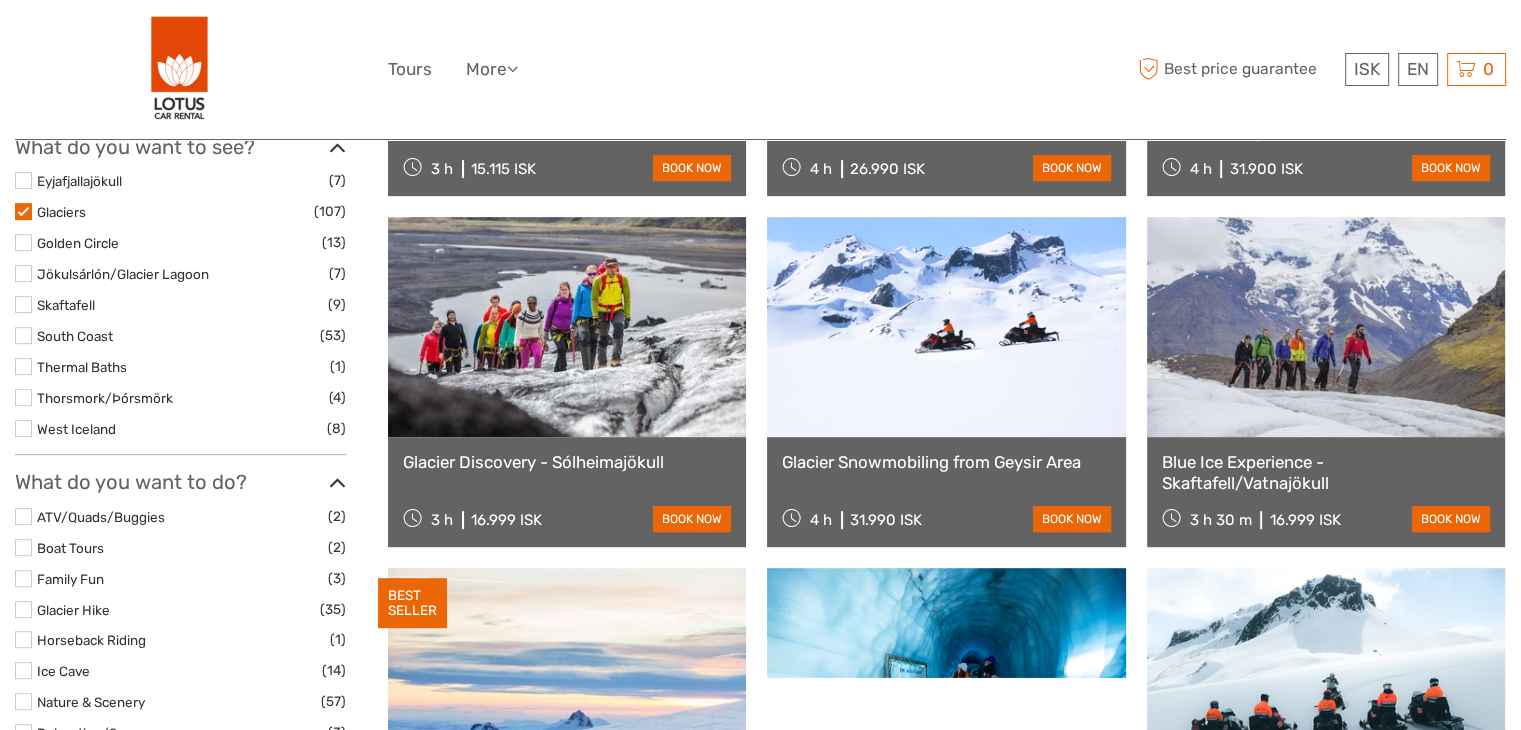 scroll, scrollTop: 913, scrollLeft: 0, axis: vertical 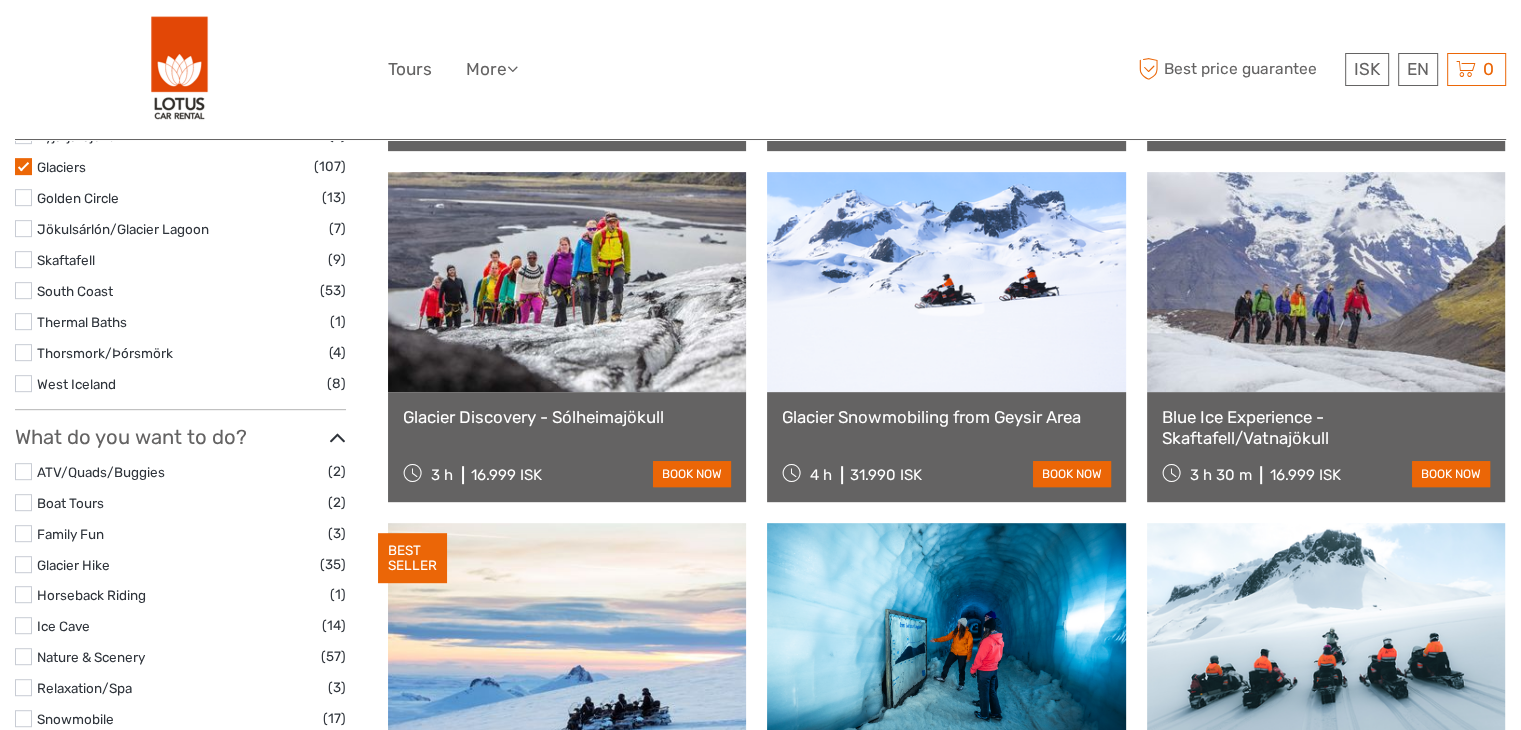 click at bounding box center [23, 564] 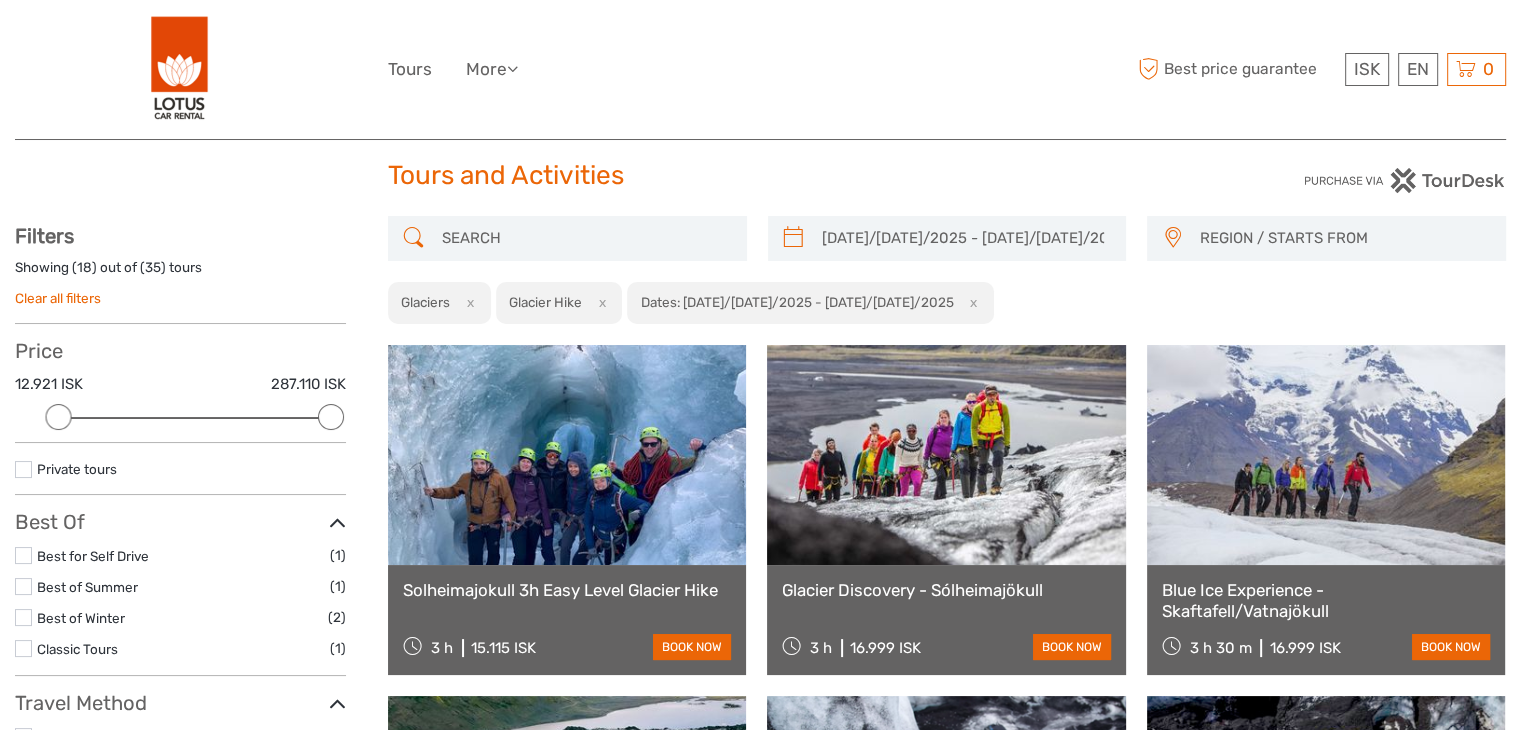 scroll, scrollTop: 0, scrollLeft: 0, axis: both 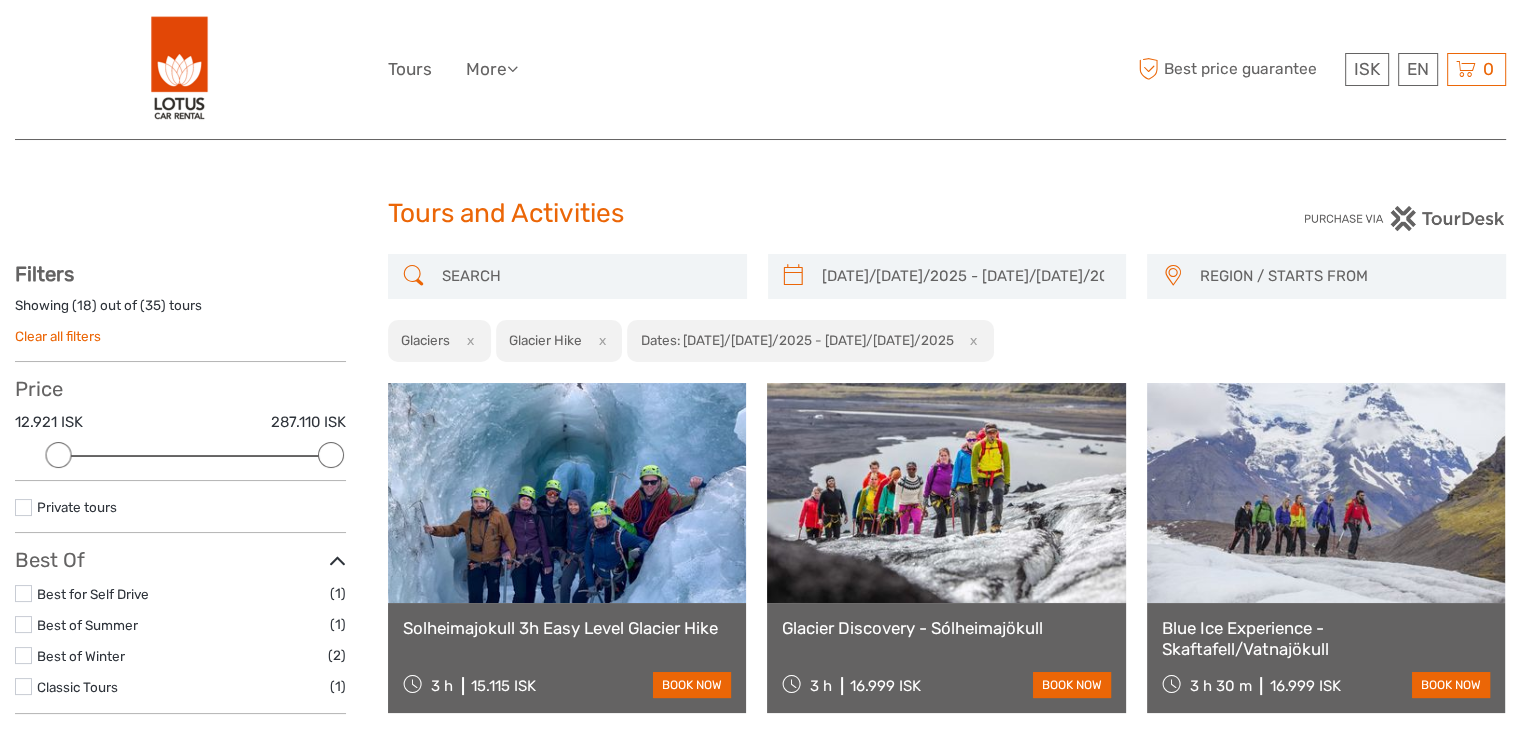 click on "x" at bounding box center [466, 340] 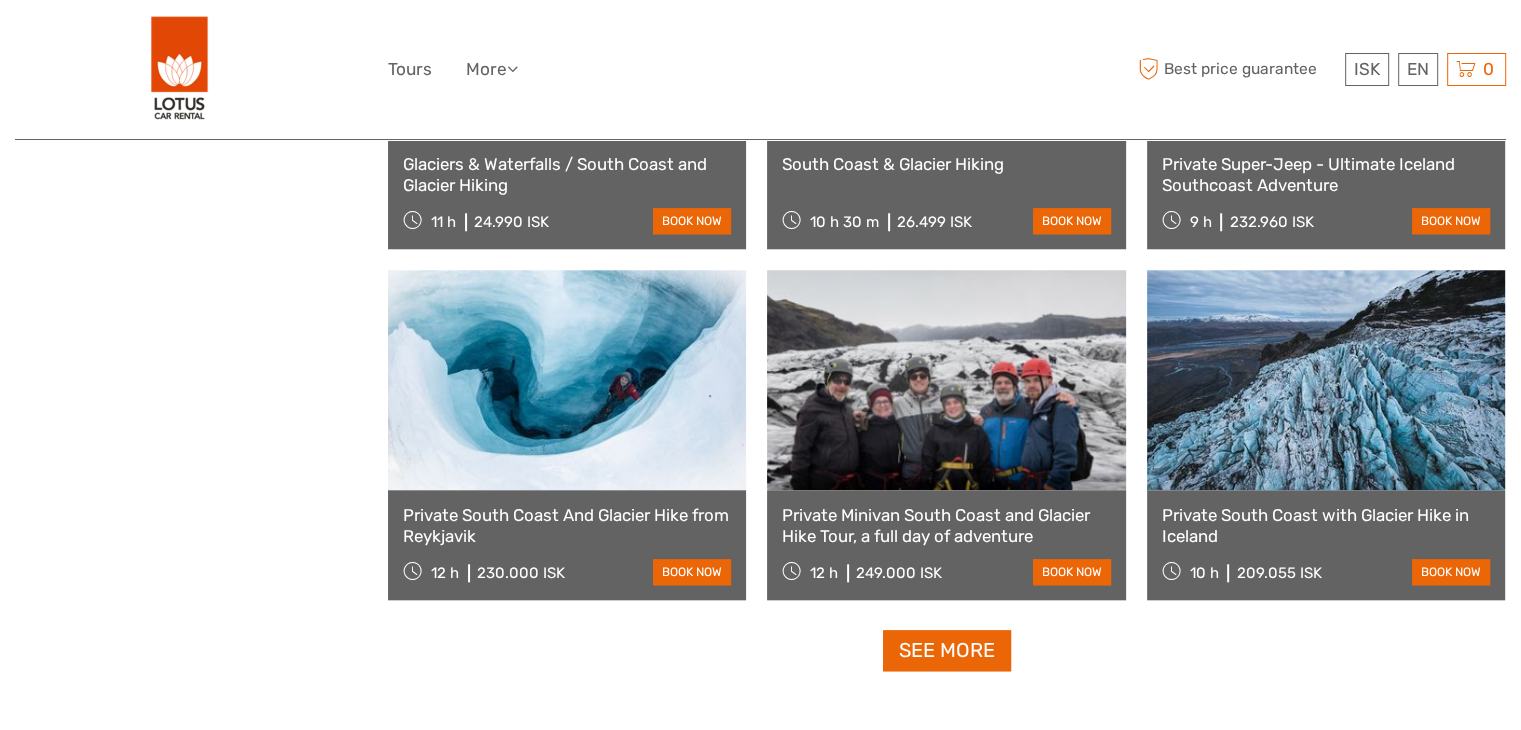 scroll, scrollTop: 1913, scrollLeft: 0, axis: vertical 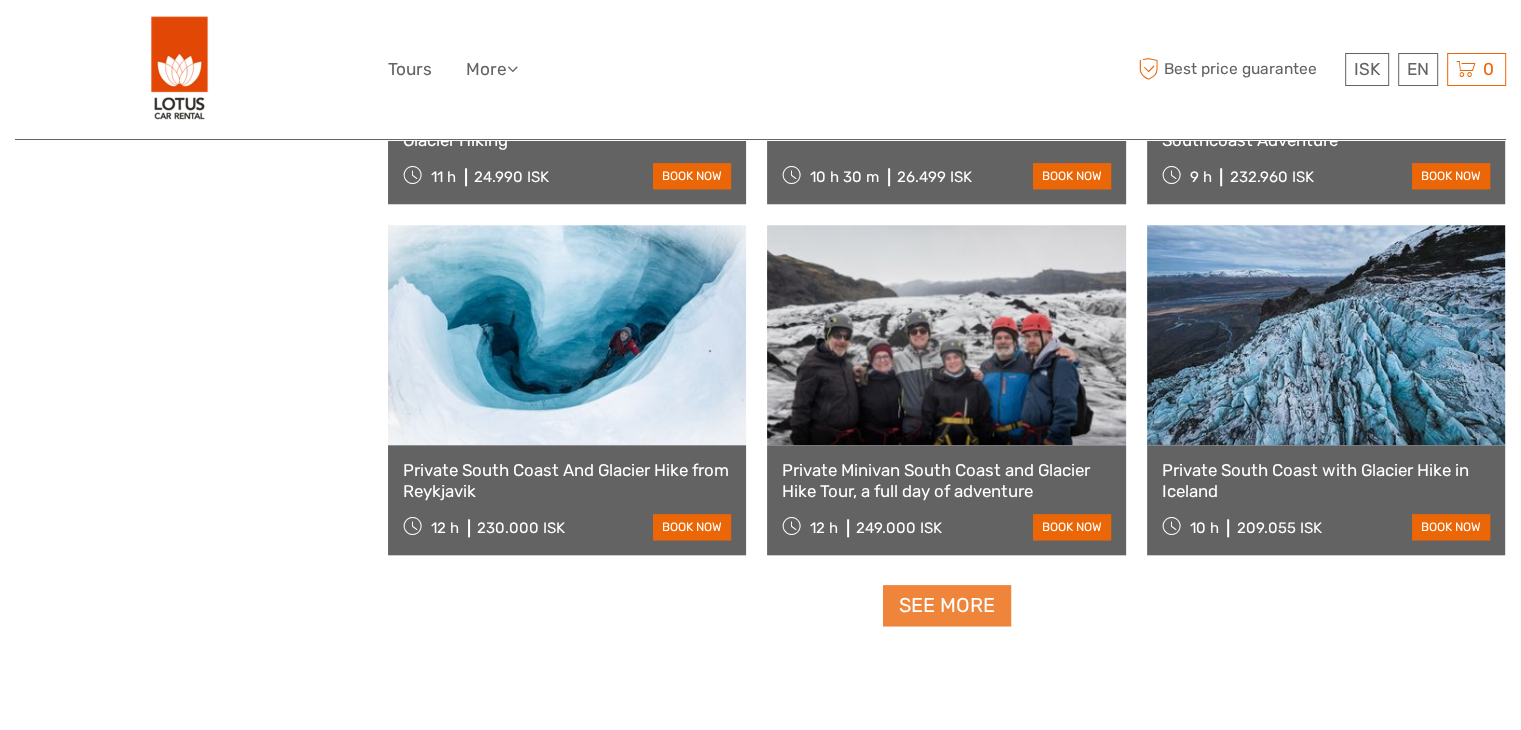 click on "See more" at bounding box center (947, 605) 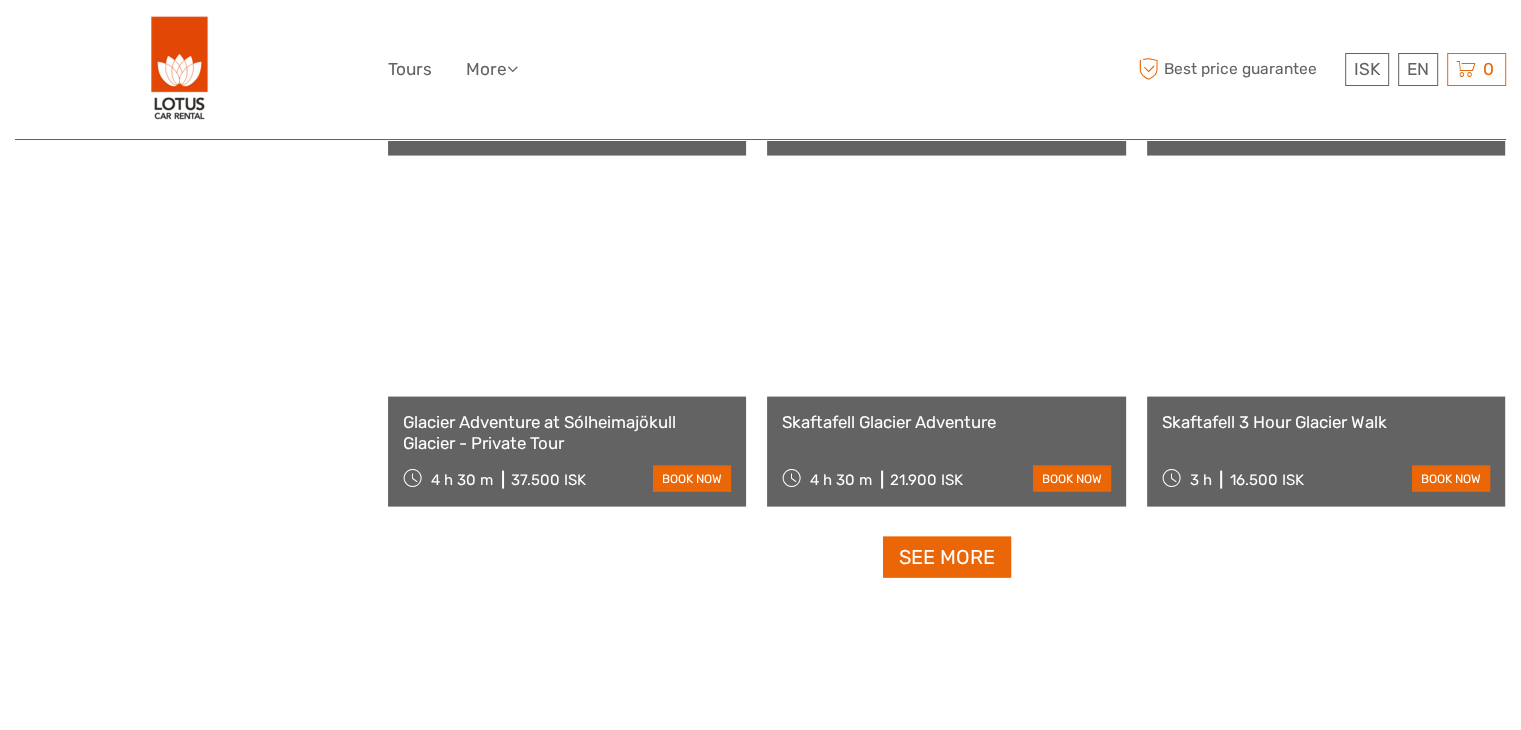 scroll, scrollTop: 4113, scrollLeft: 0, axis: vertical 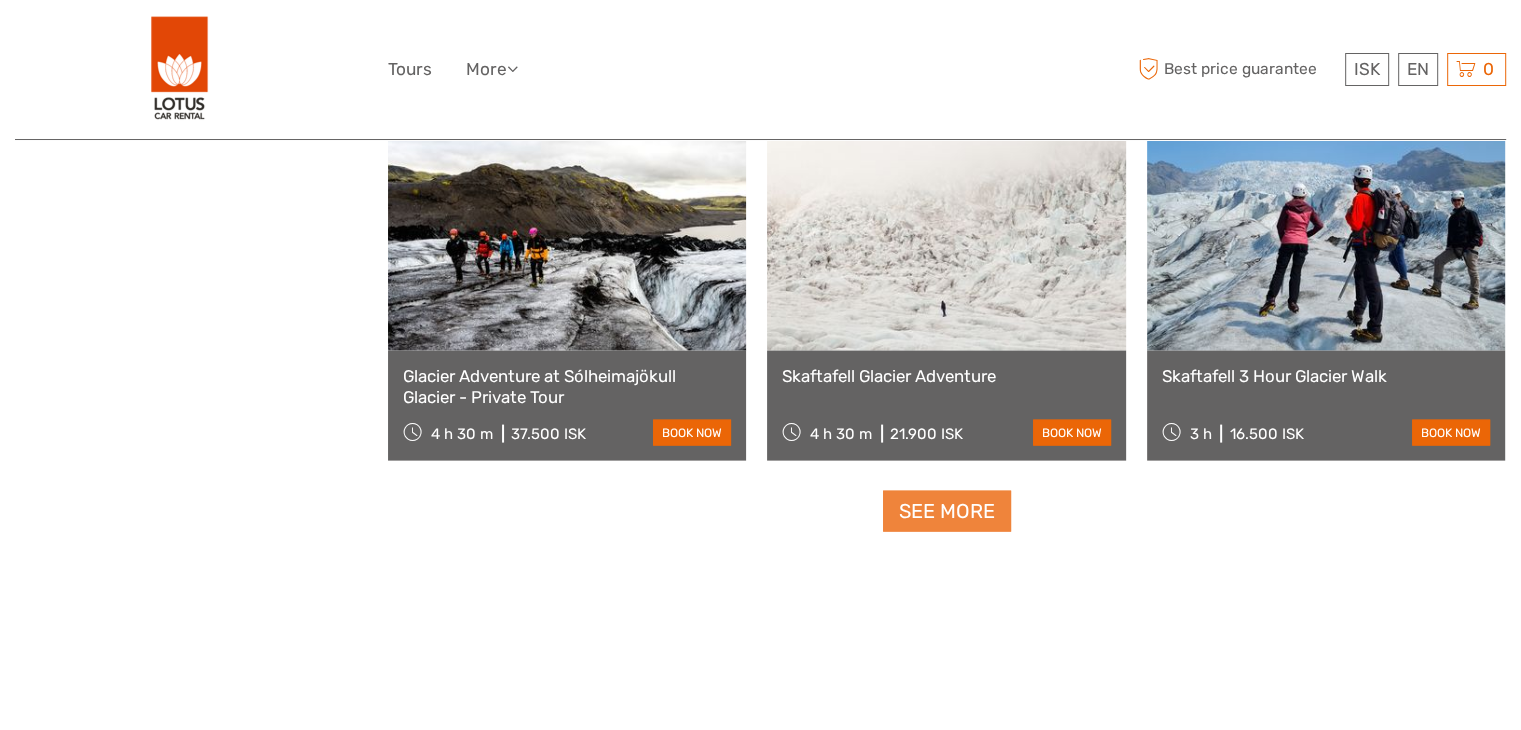 click on "See more" at bounding box center [947, 511] 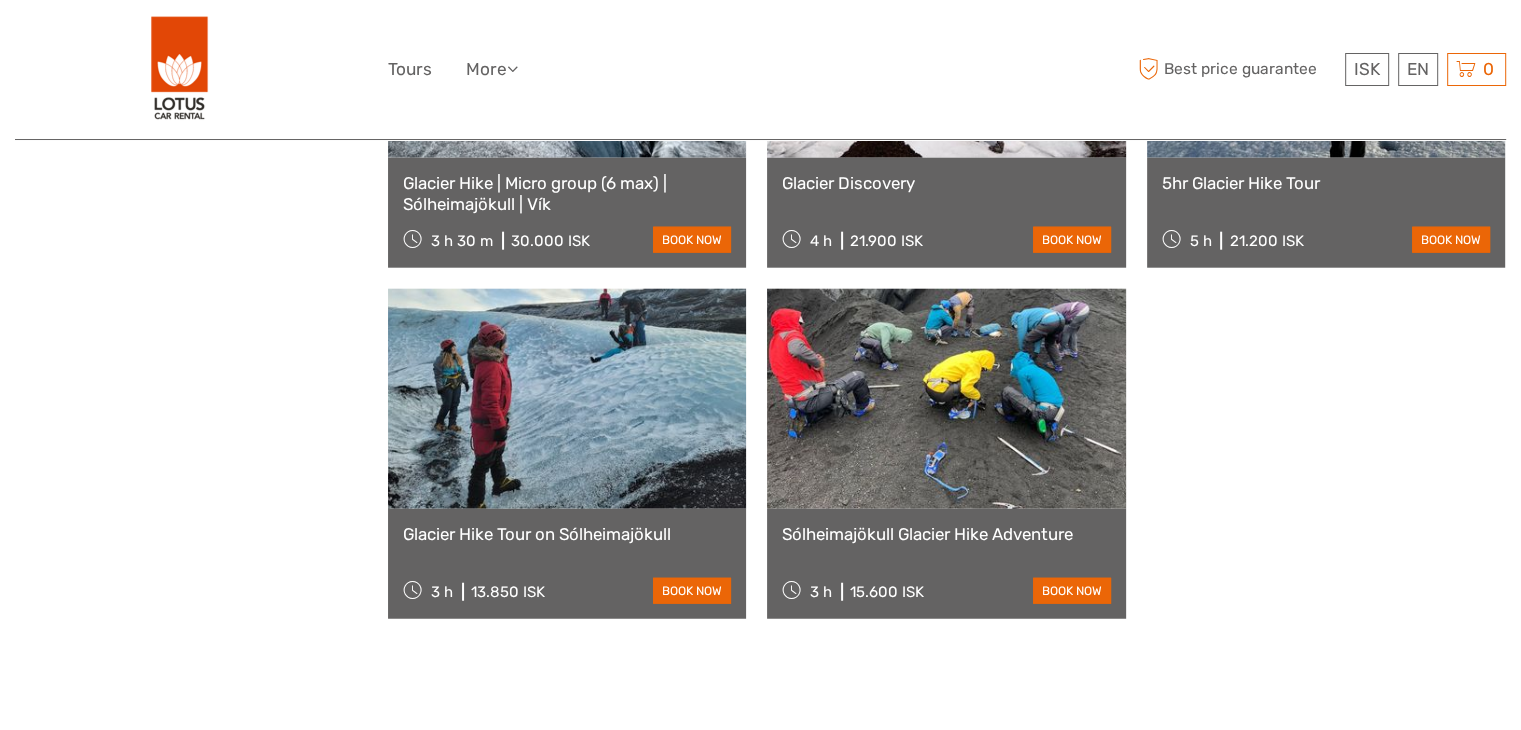 scroll, scrollTop: 5013, scrollLeft: 0, axis: vertical 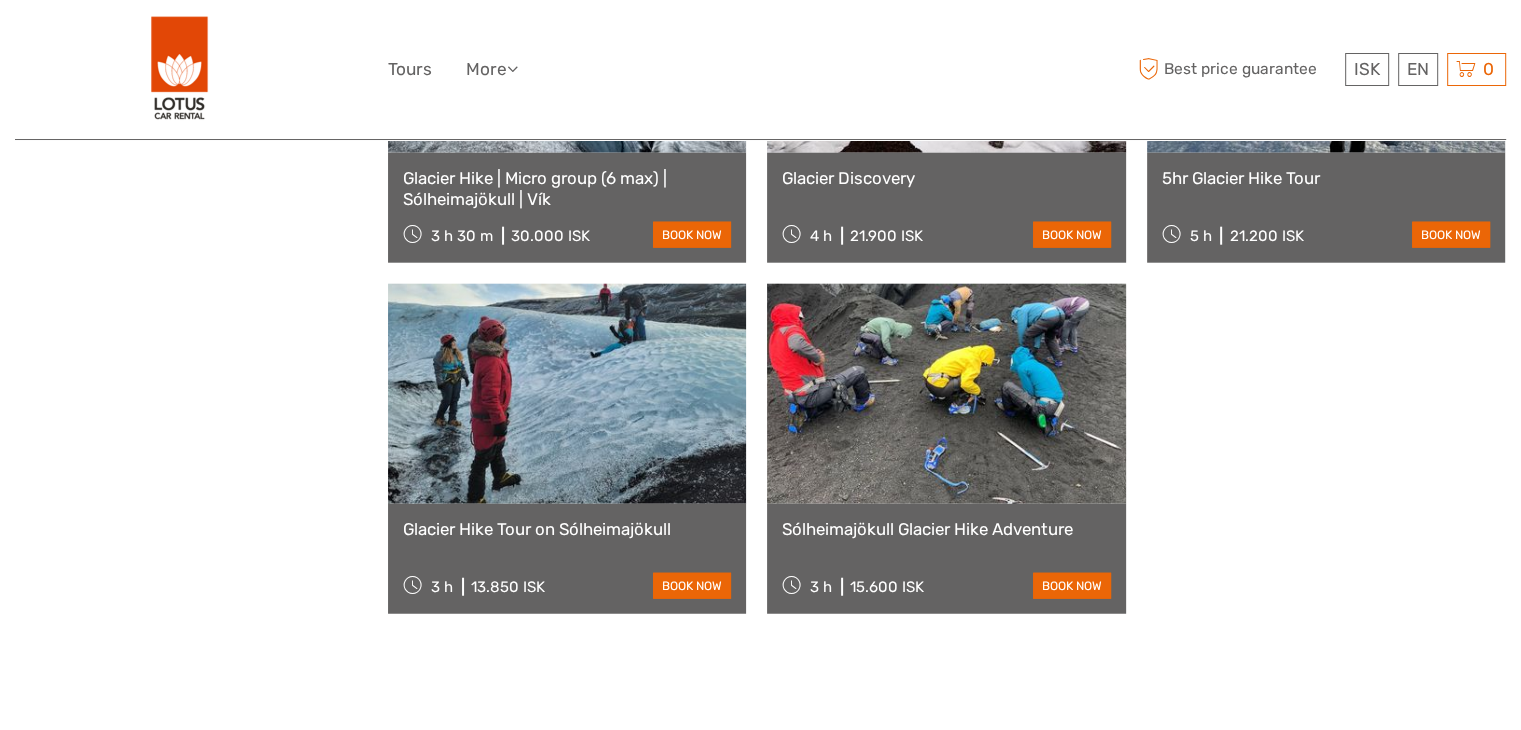 click on "Glacier Hike Tour on Sólheimajökull" at bounding box center [567, 529] 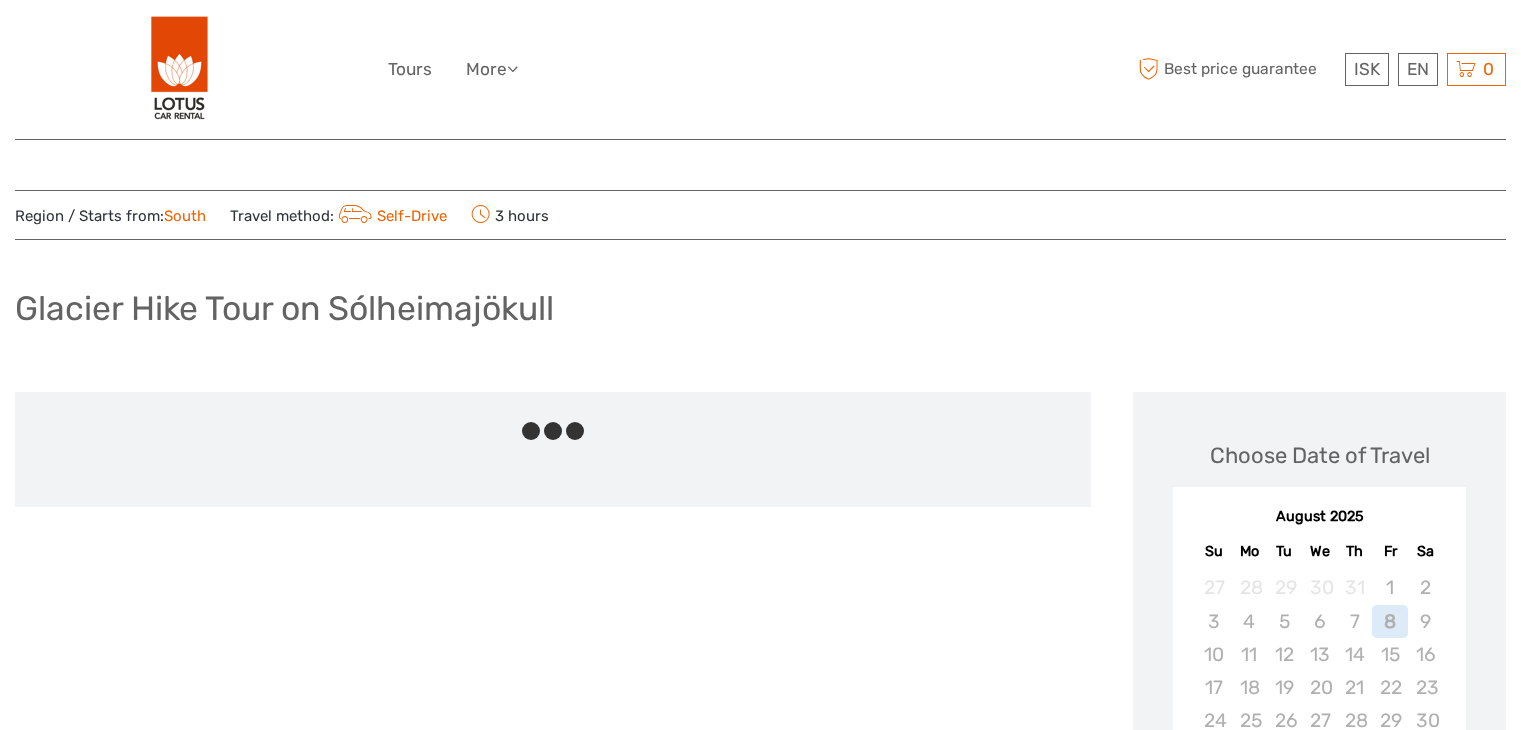 scroll, scrollTop: 0, scrollLeft: 0, axis: both 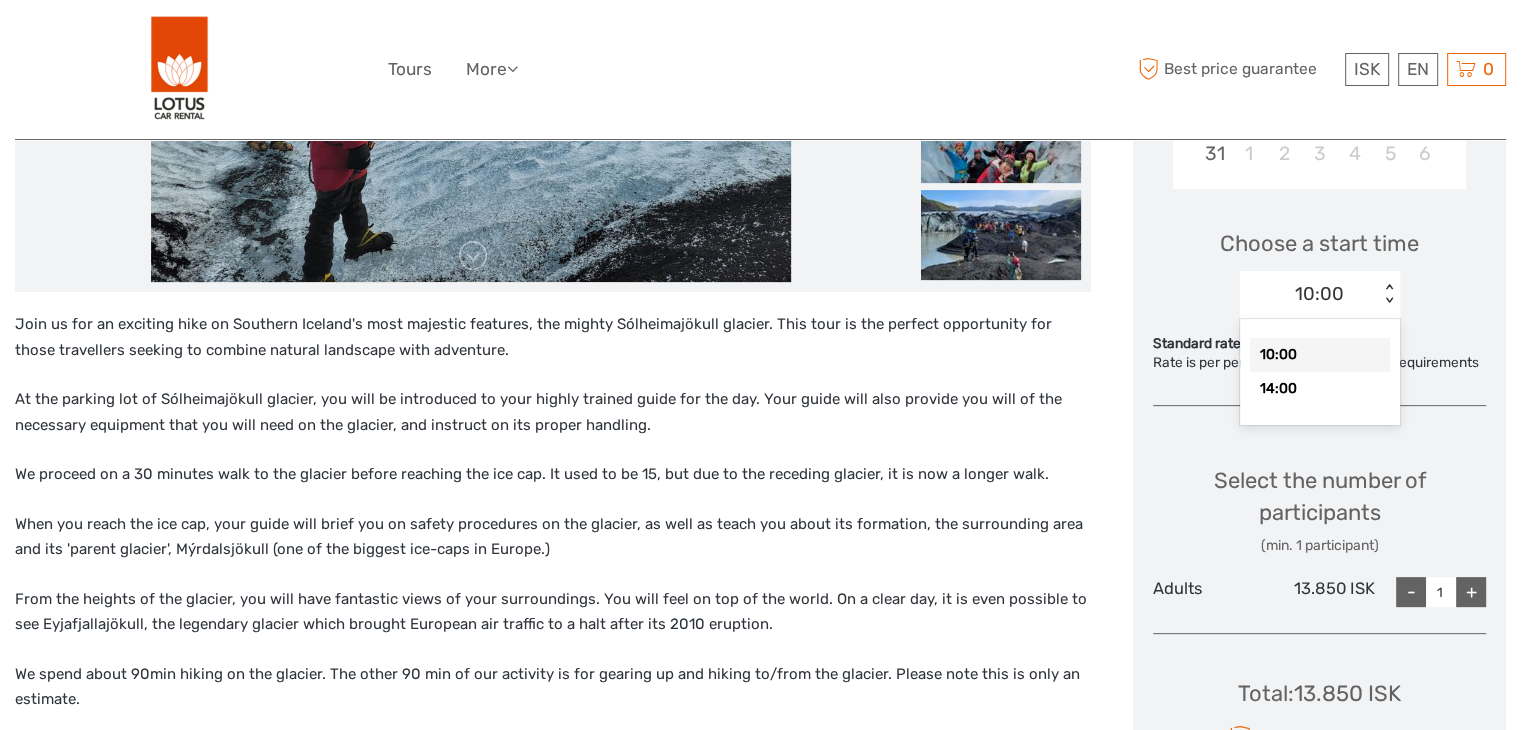 click on "< >" at bounding box center (1389, 294) 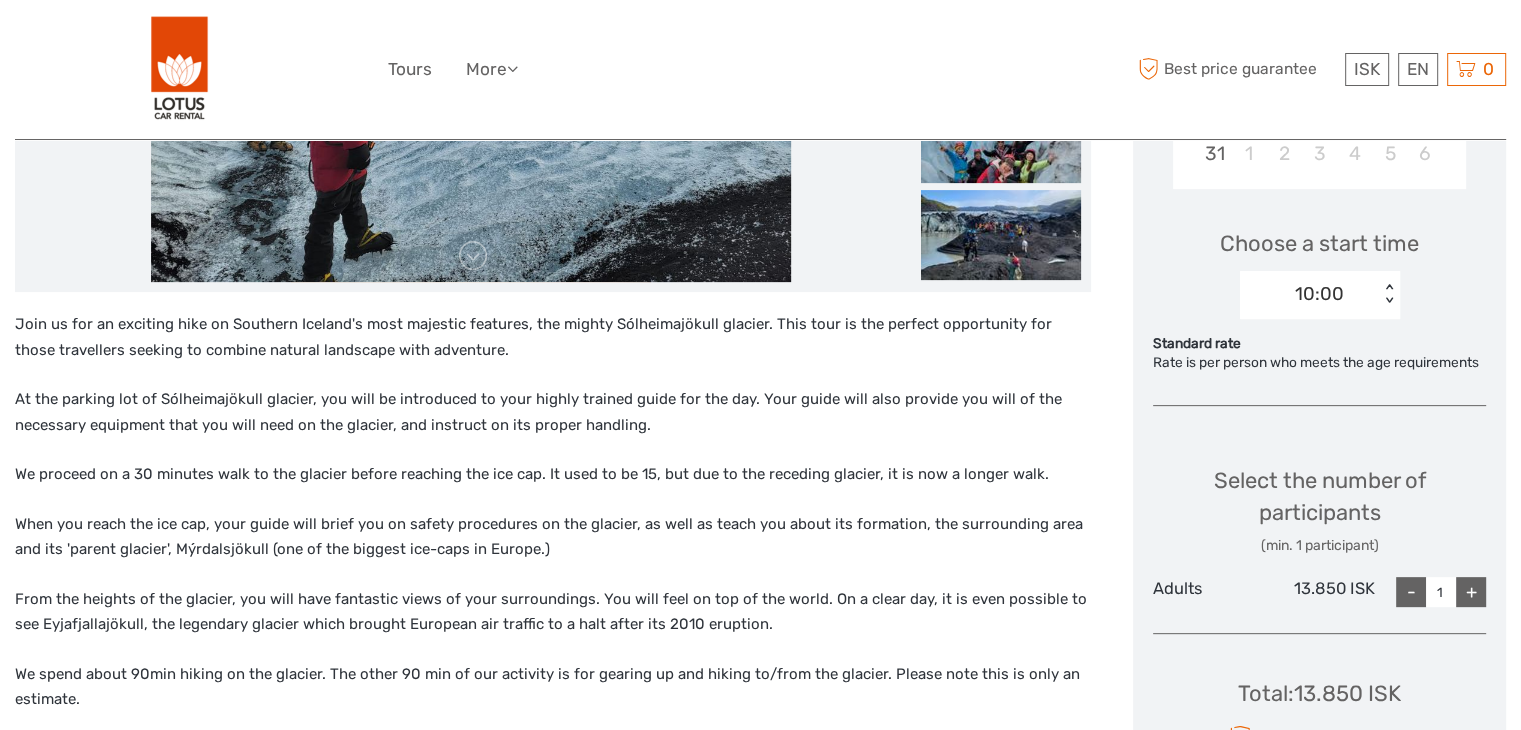 click on "< >" at bounding box center [1389, 294] 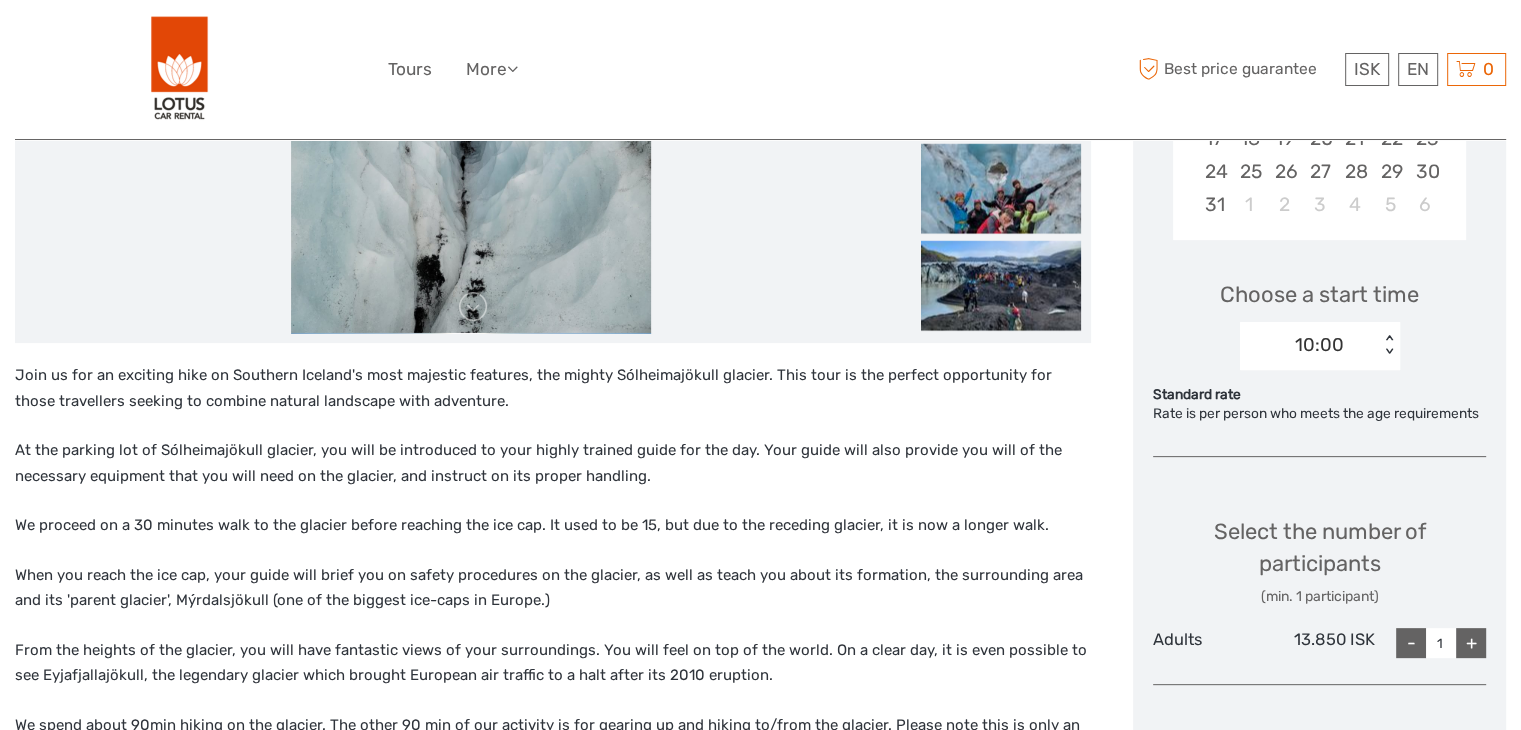 scroll, scrollTop: 300, scrollLeft: 0, axis: vertical 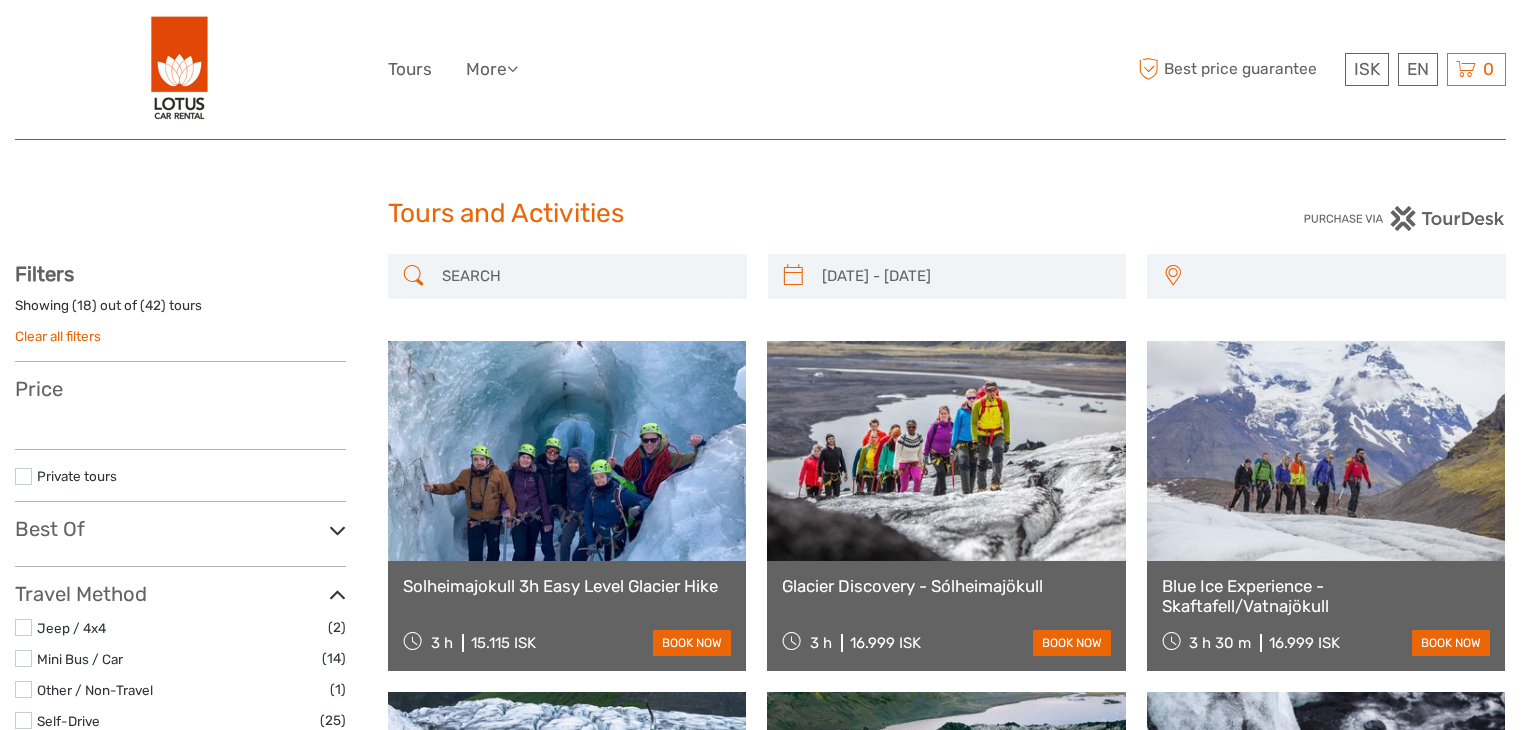 select 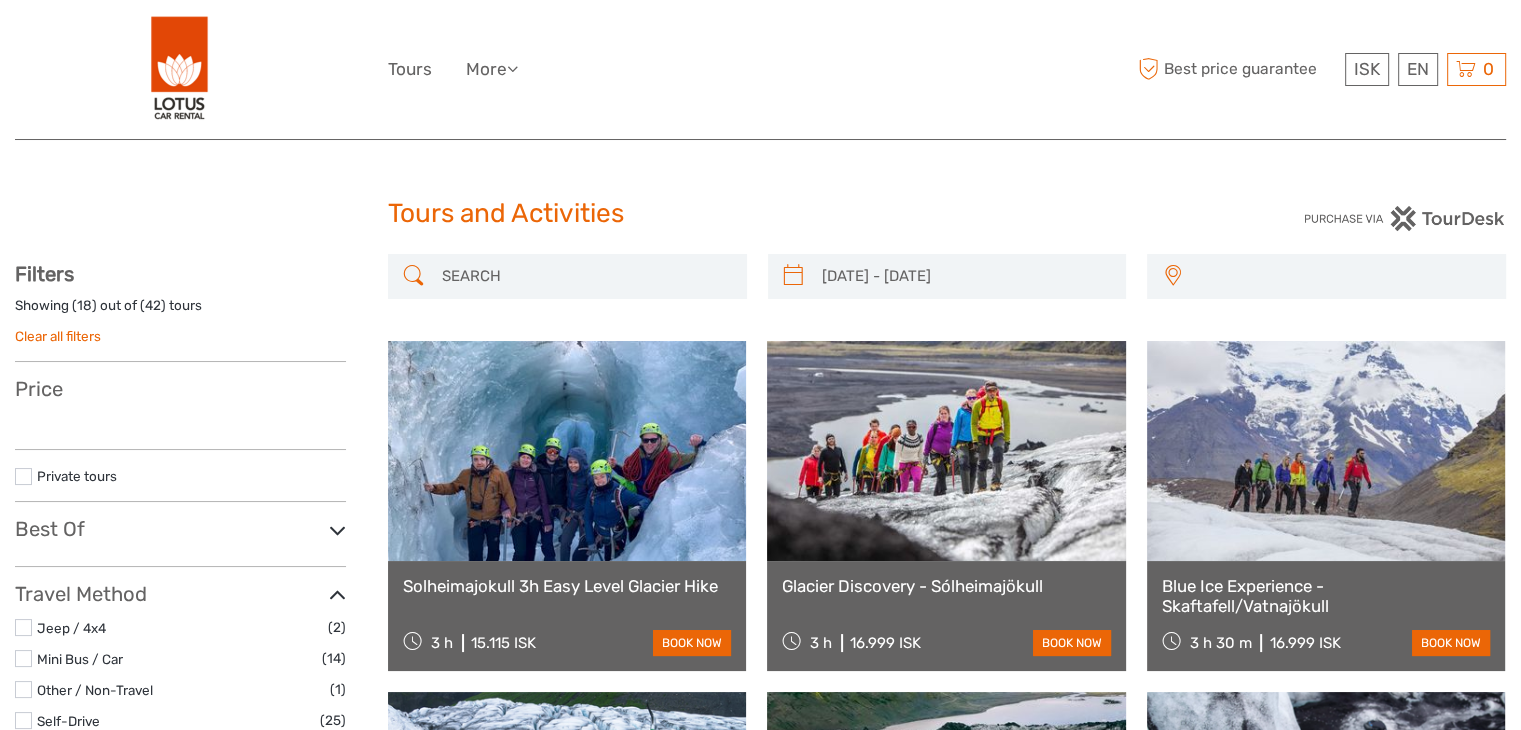 type on "[DATE]  -  [DATE]" 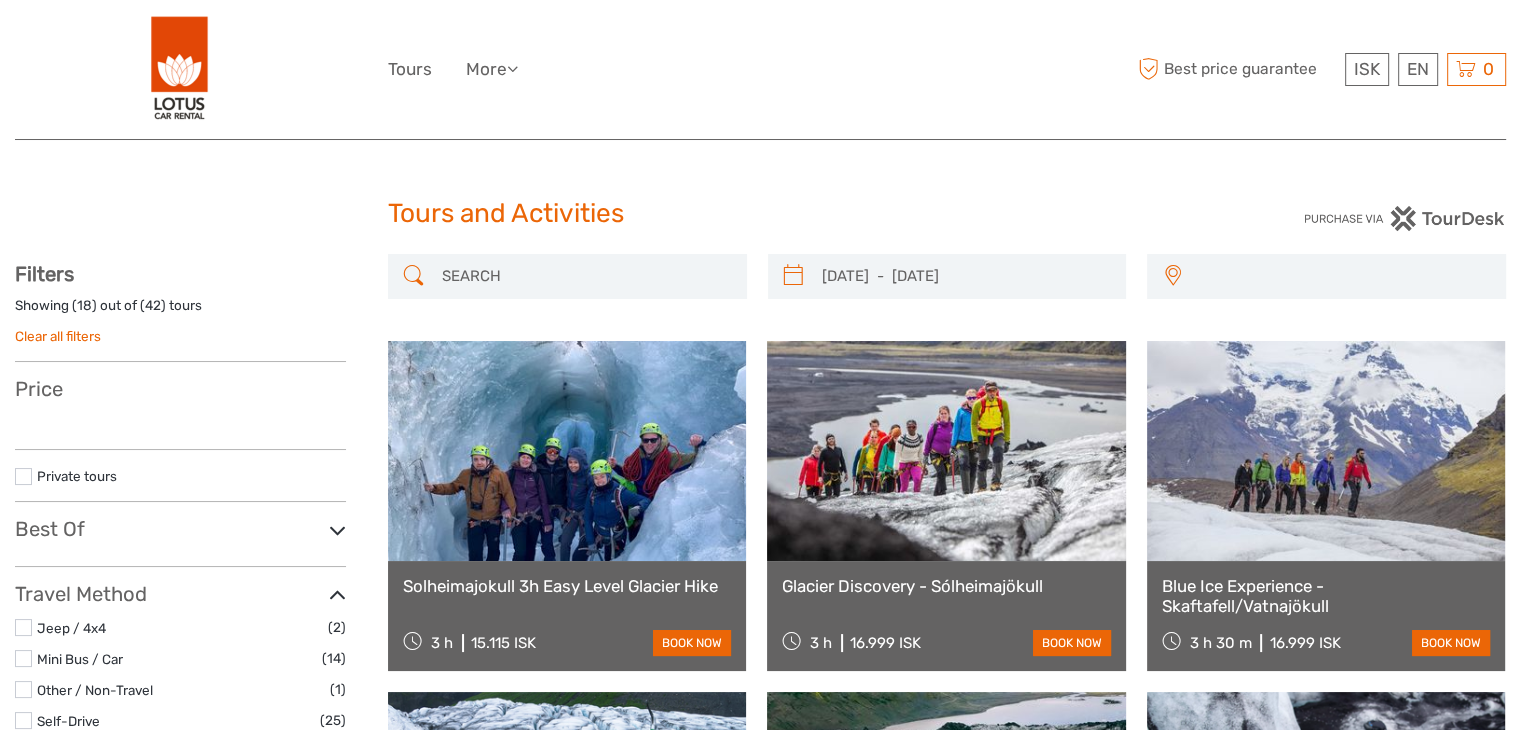 scroll, scrollTop: 2473, scrollLeft: 0, axis: vertical 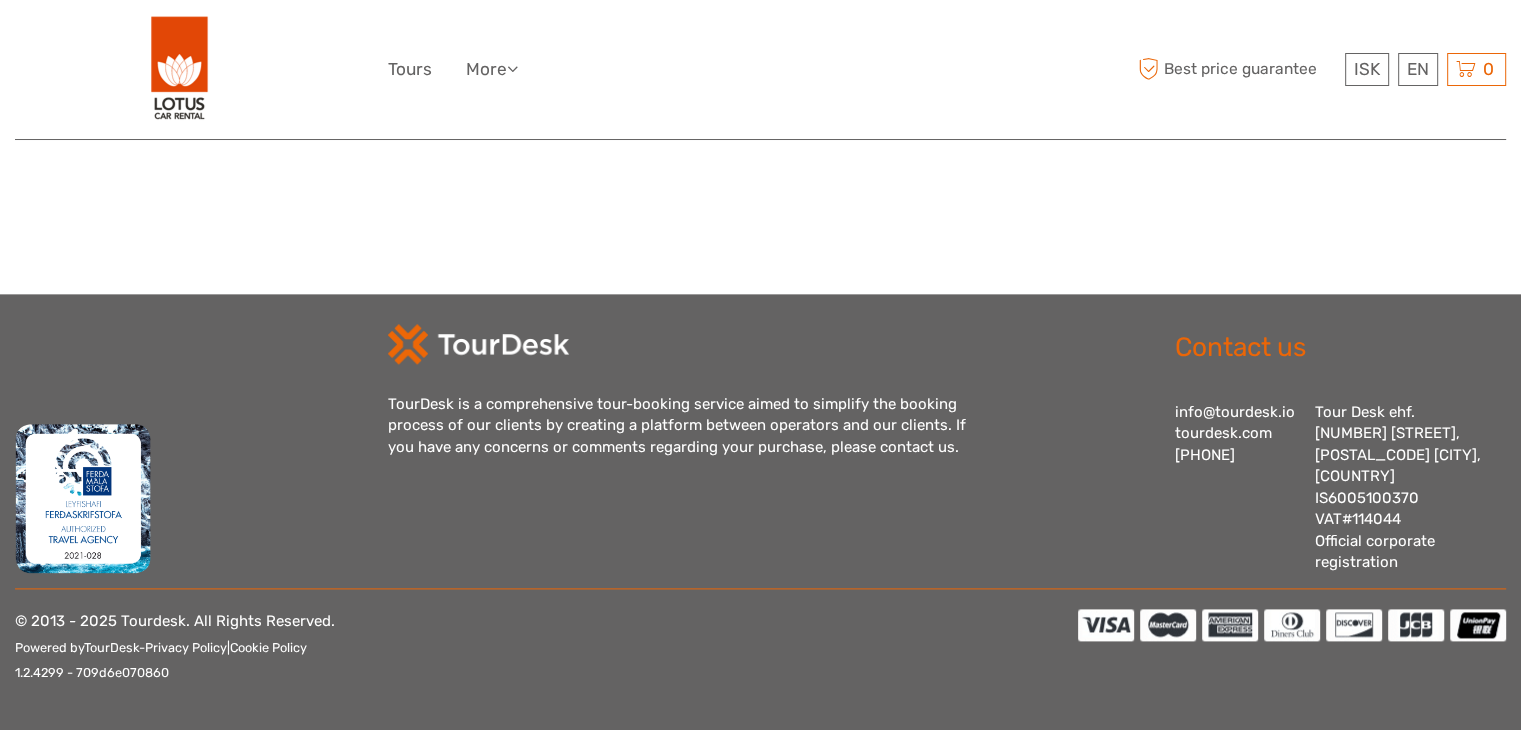 select 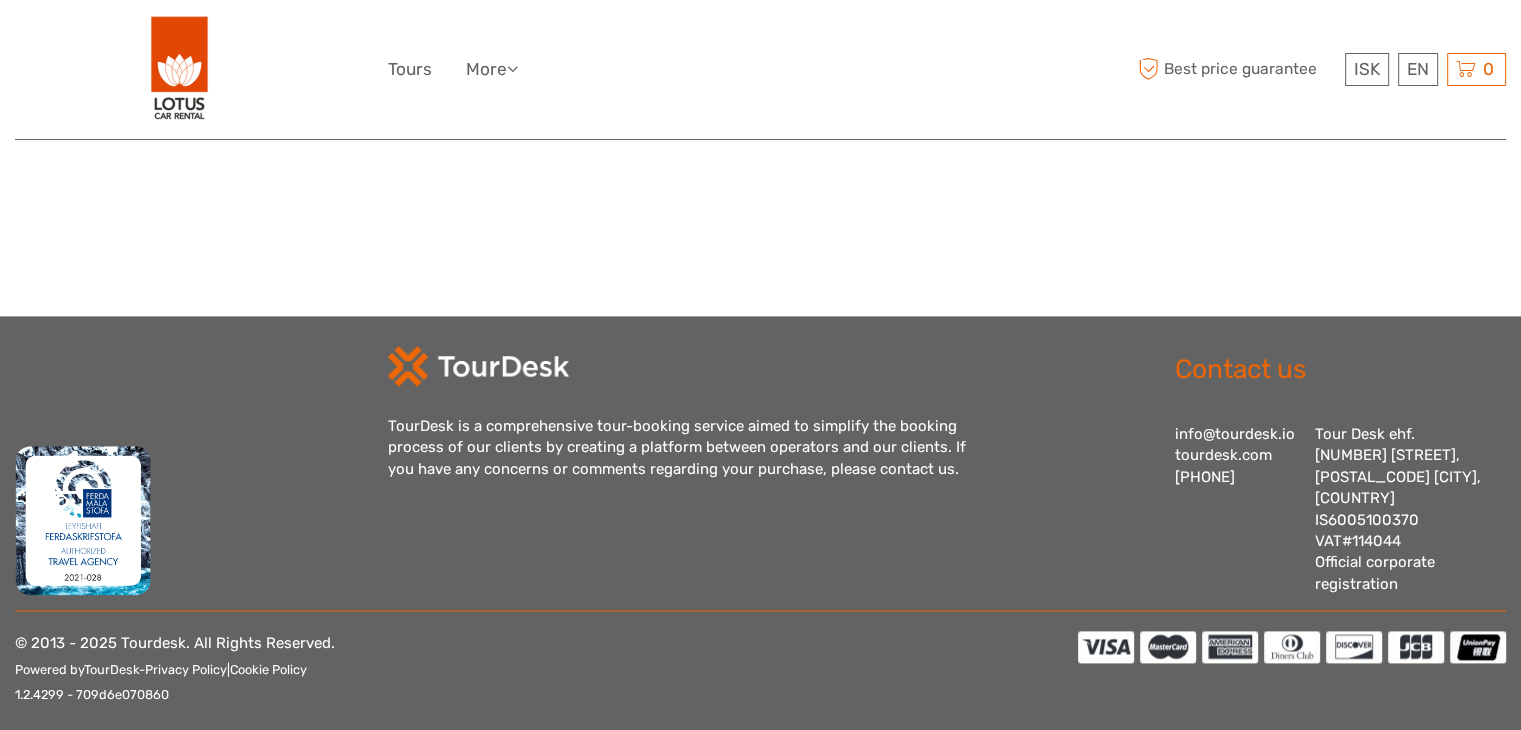 scroll, scrollTop: 0, scrollLeft: 0, axis: both 